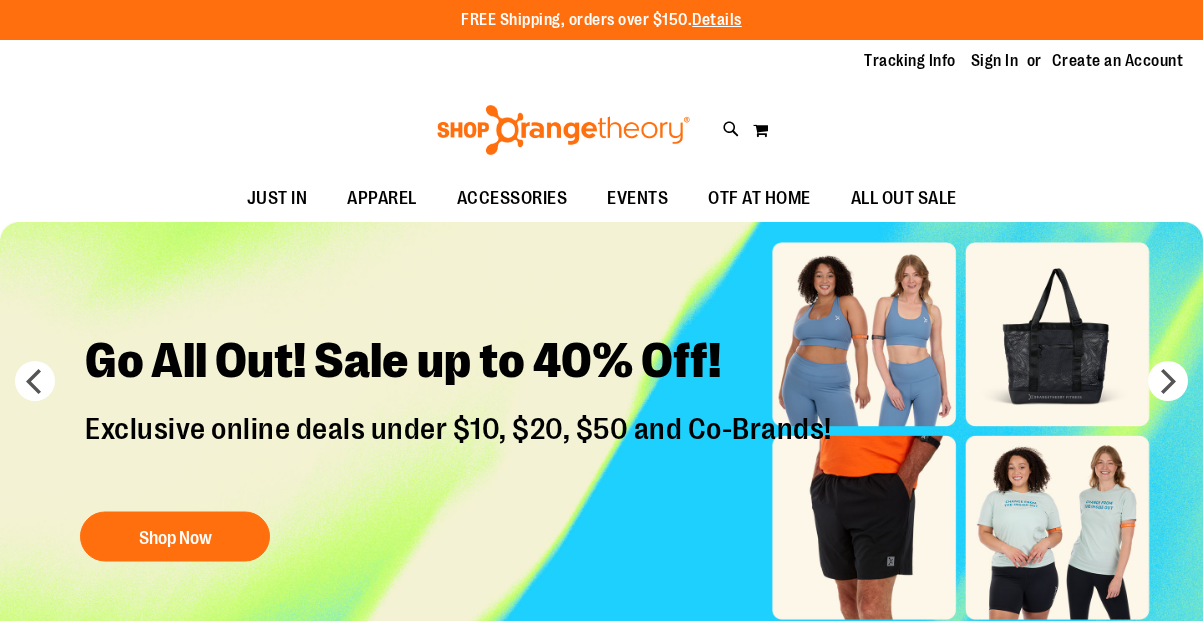scroll, scrollTop: 0, scrollLeft: 0, axis: both 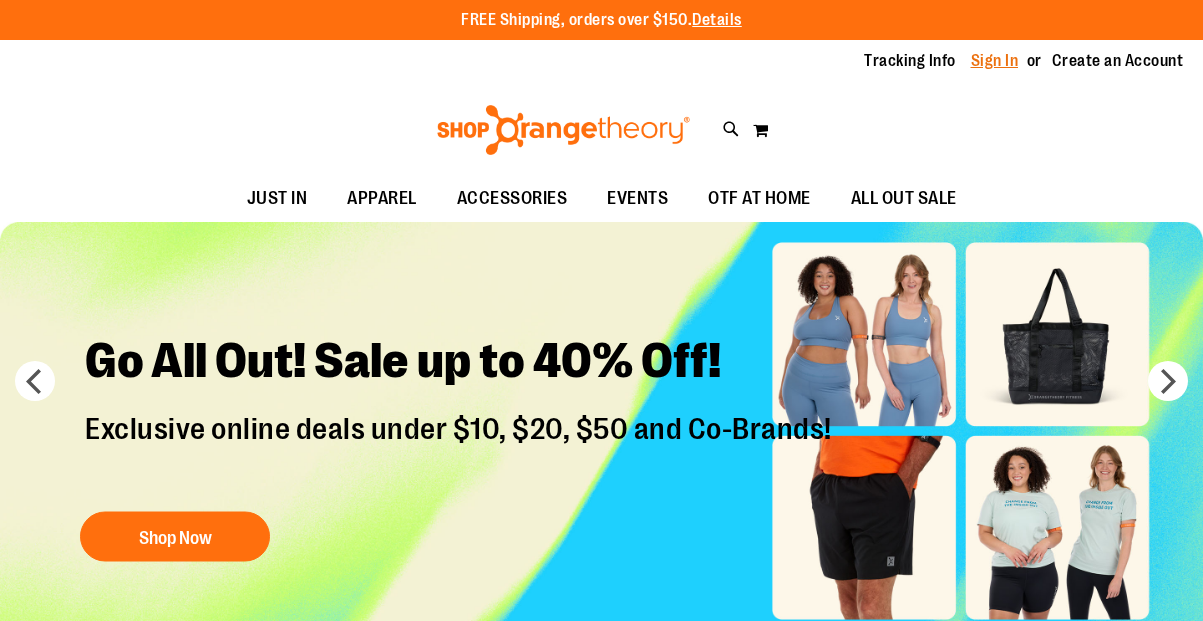 click on "Sign In" at bounding box center (995, 61) 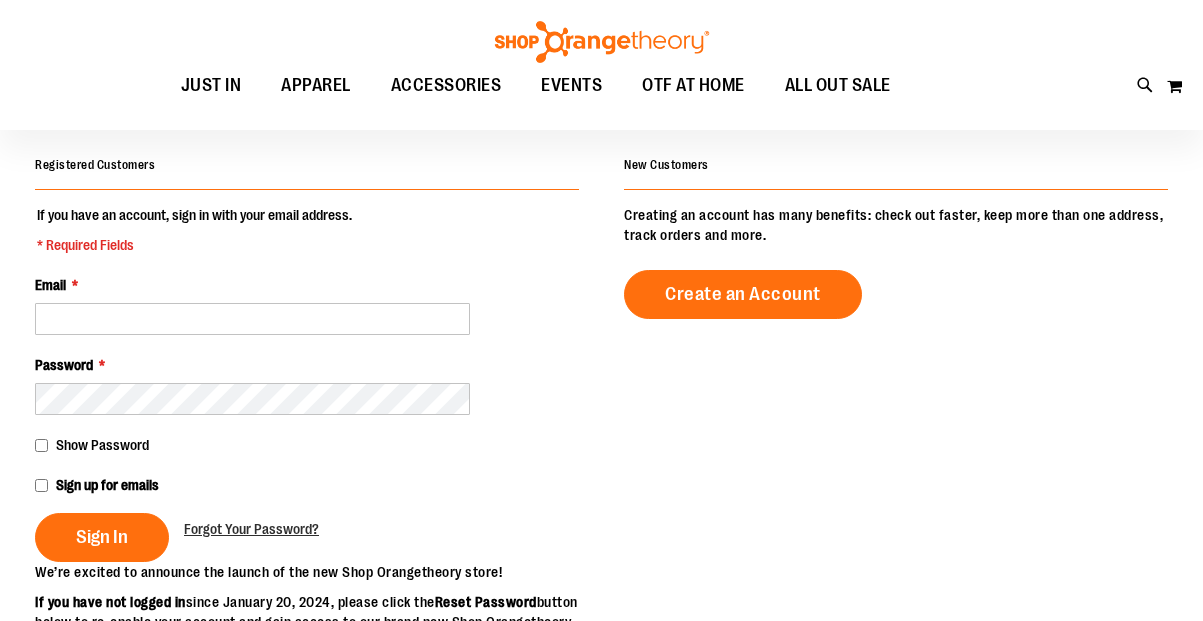 scroll, scrollTop: 156, scrollLeft: 0, axis: vertical 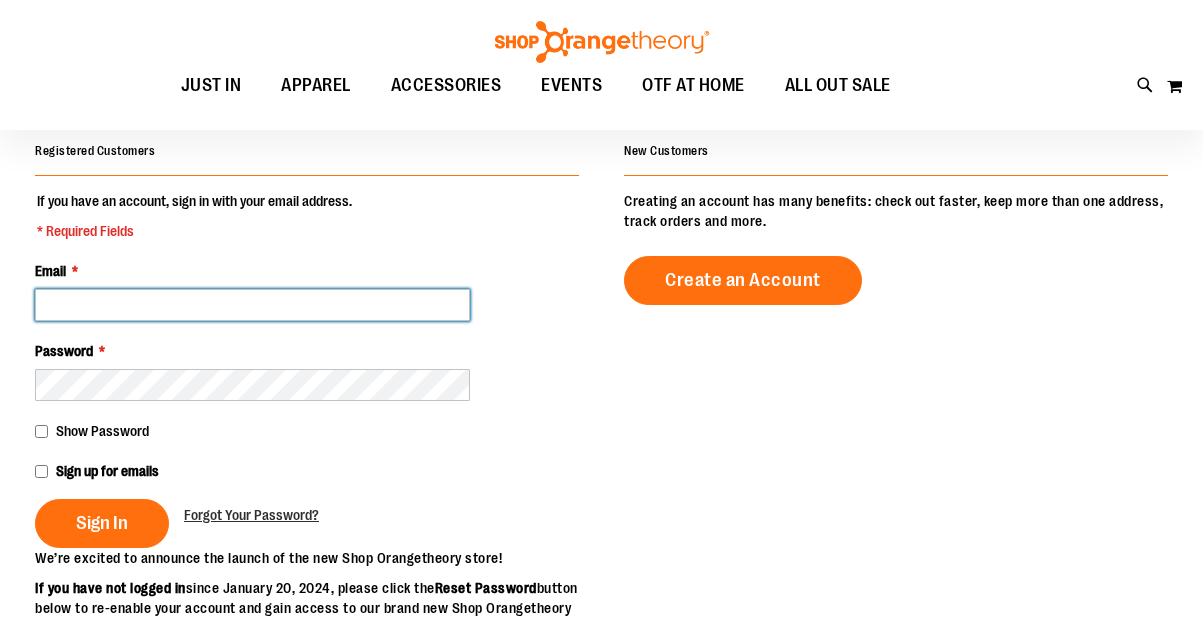 click on "Email *" at bounding box center [252, 305] 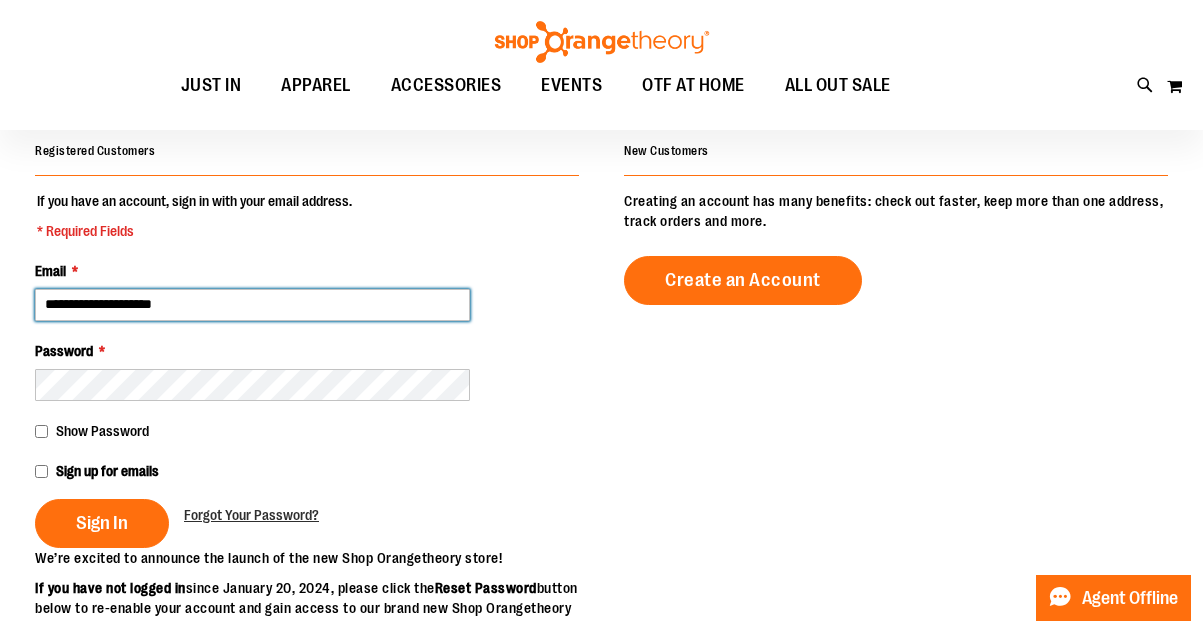 type on "**********" 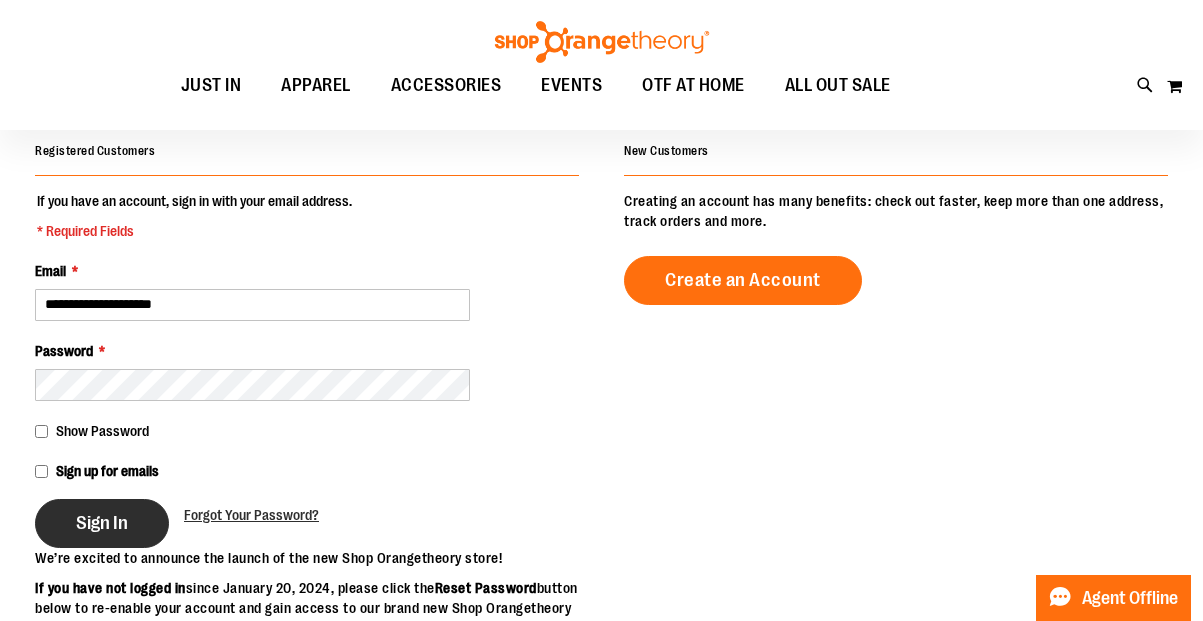 click on "Sign In" at bounding box center [102, 523] 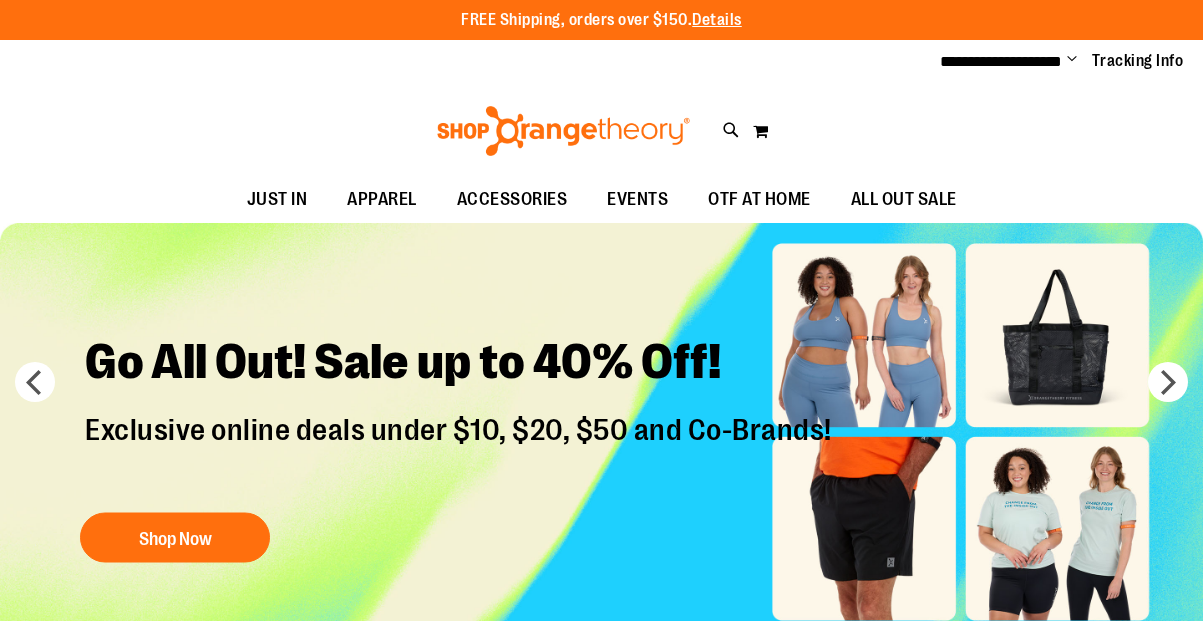 scroll, scrollTop: 0, scrollLeft: 0, axis: both 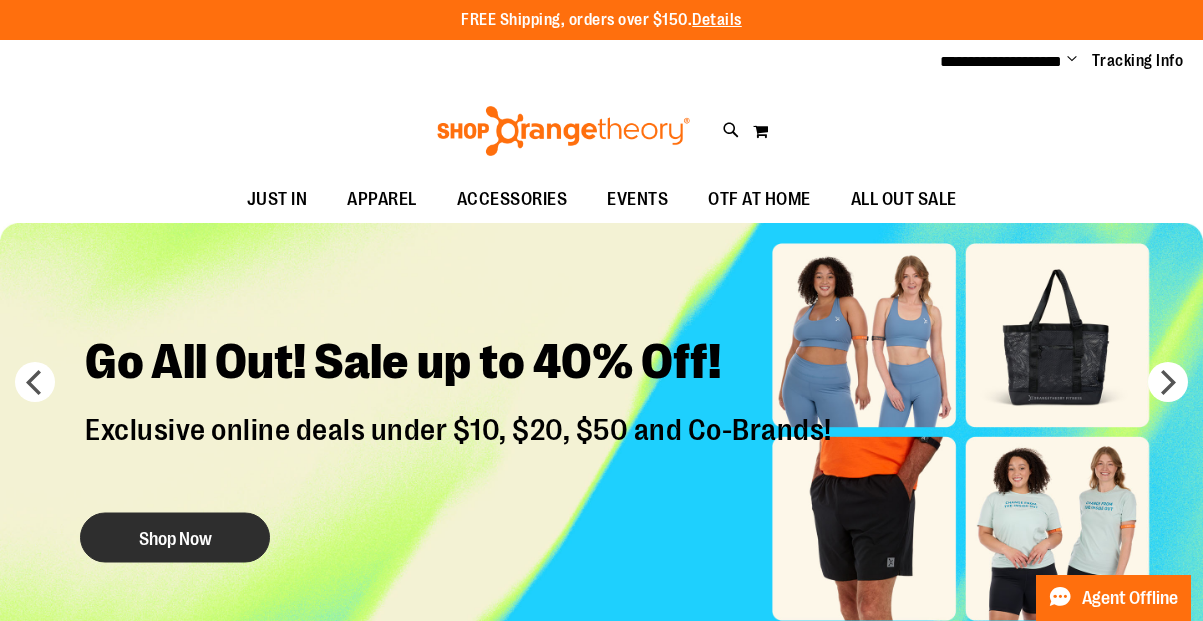 click on "Shop Now" at bounding box center (175, 537) 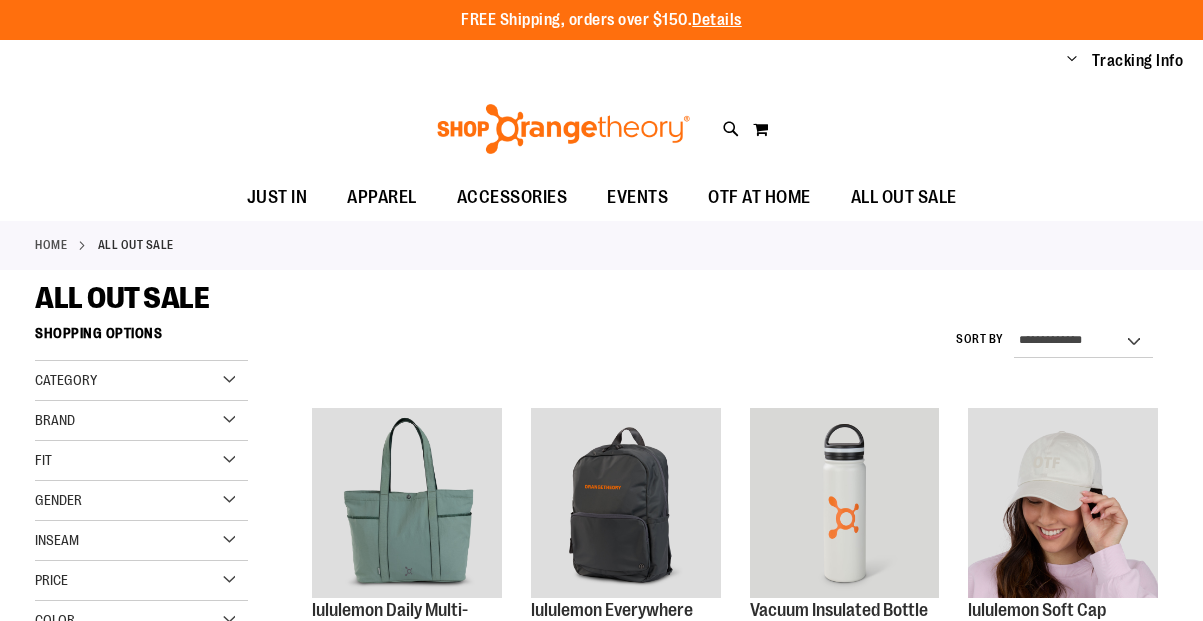 scroll, scrollTop: 0, scrollLeft: 0, axis: both 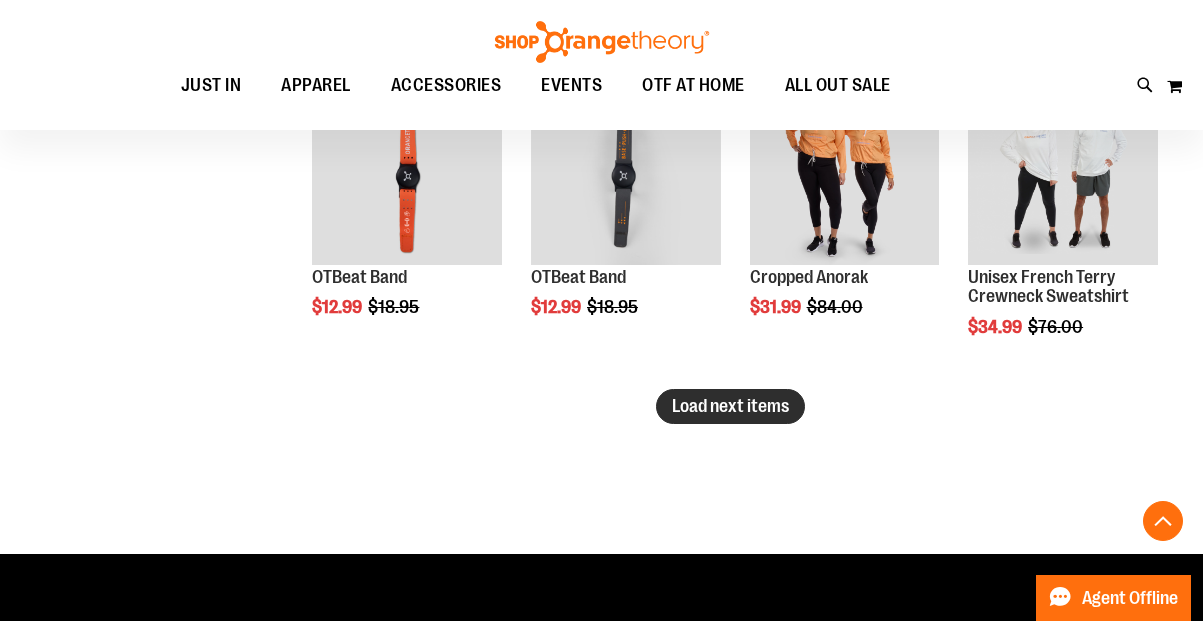 click on "Load next items" at bounding box center (730, 406) 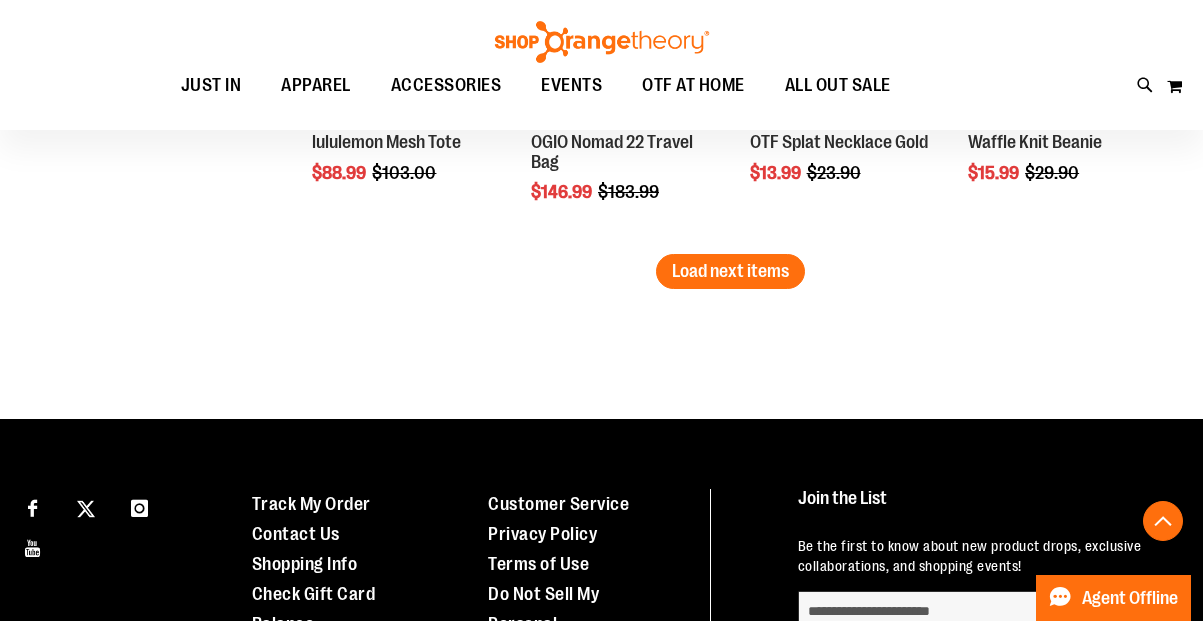 scroll, scrollTop: 4039, scrollLeft: 0, axis: vertical 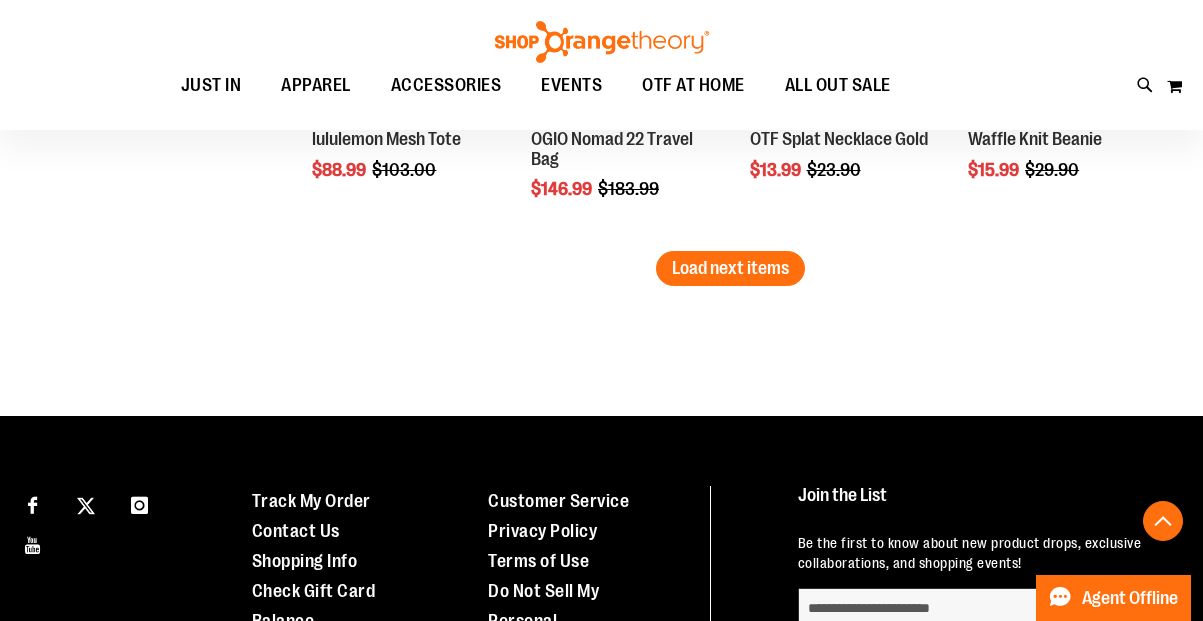 click on "Load next items" at bounding box center (730, 268) 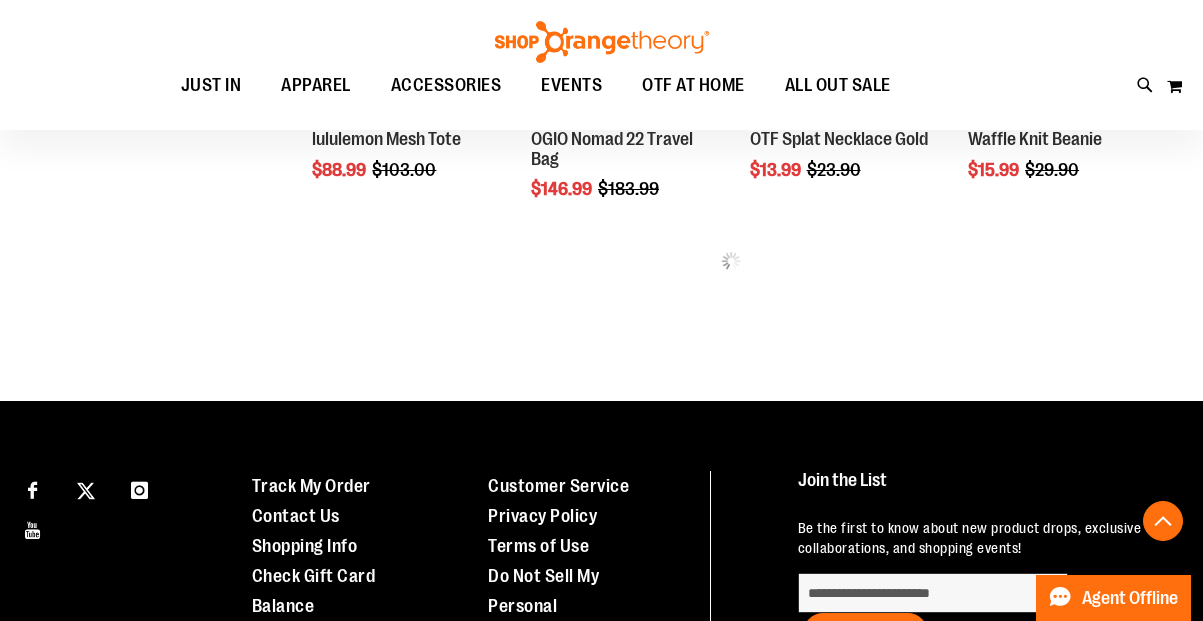 click on "**********" at bounding box center [601, -1667] 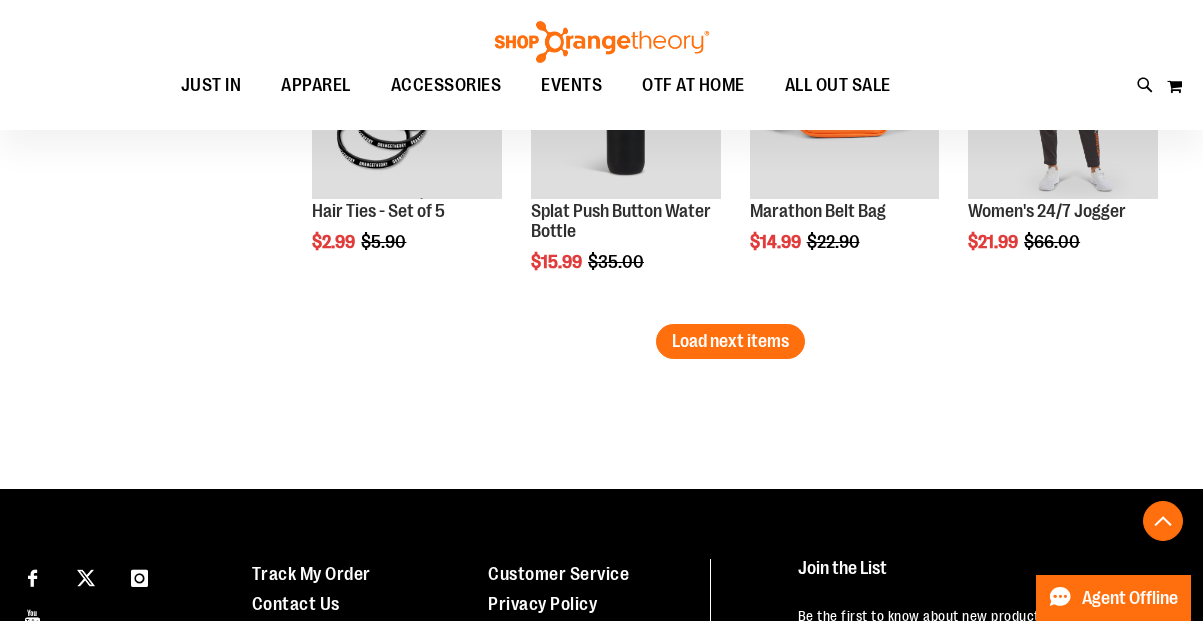 scroll, scrollTop: 4939, scrollLeft: 0, axis: vertical 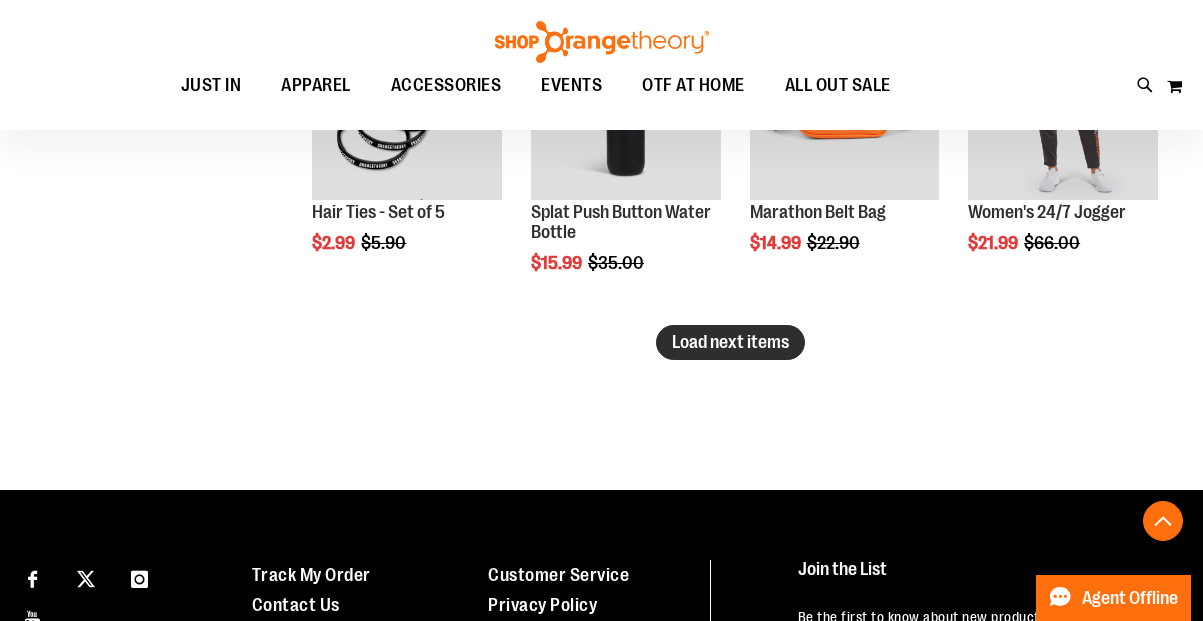 click on "Load next items" at bounding box center [730, 342] 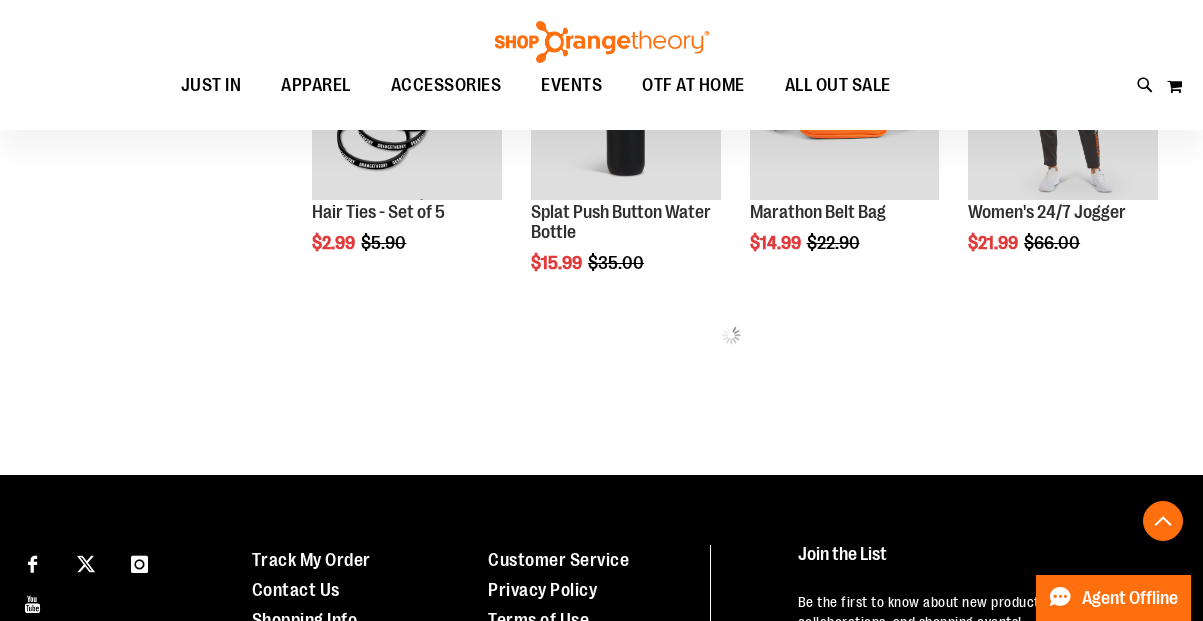 click on "**********" at bounding box center (601, -2080) 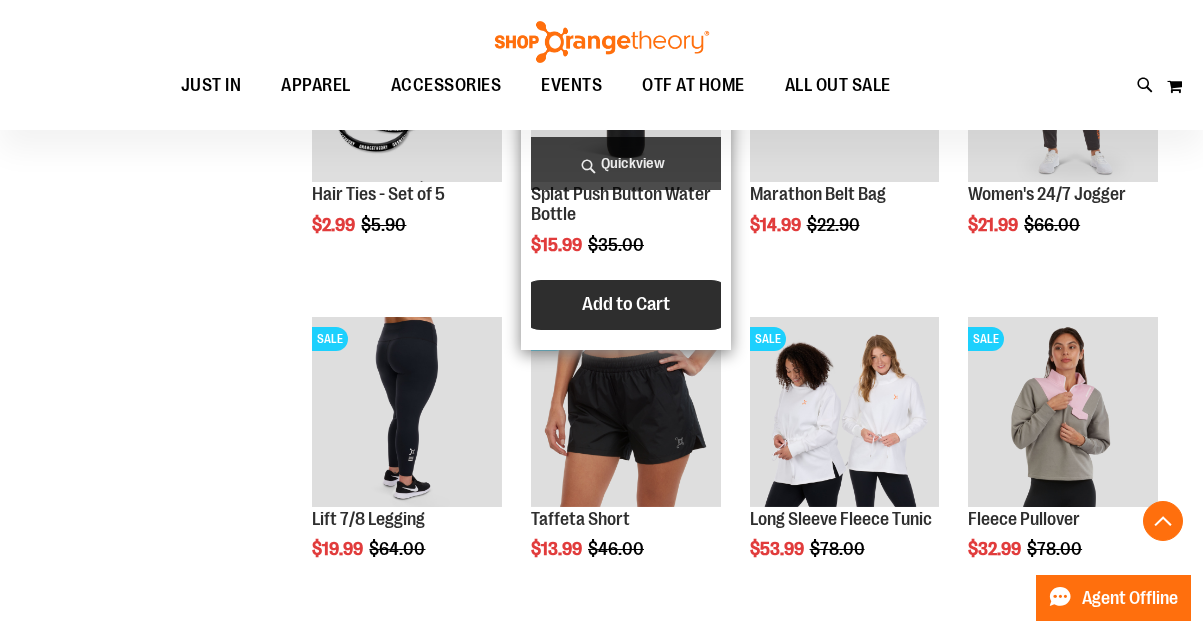 scroll, scrollTop: 5038, scrollLeft: 0, axis: vertical 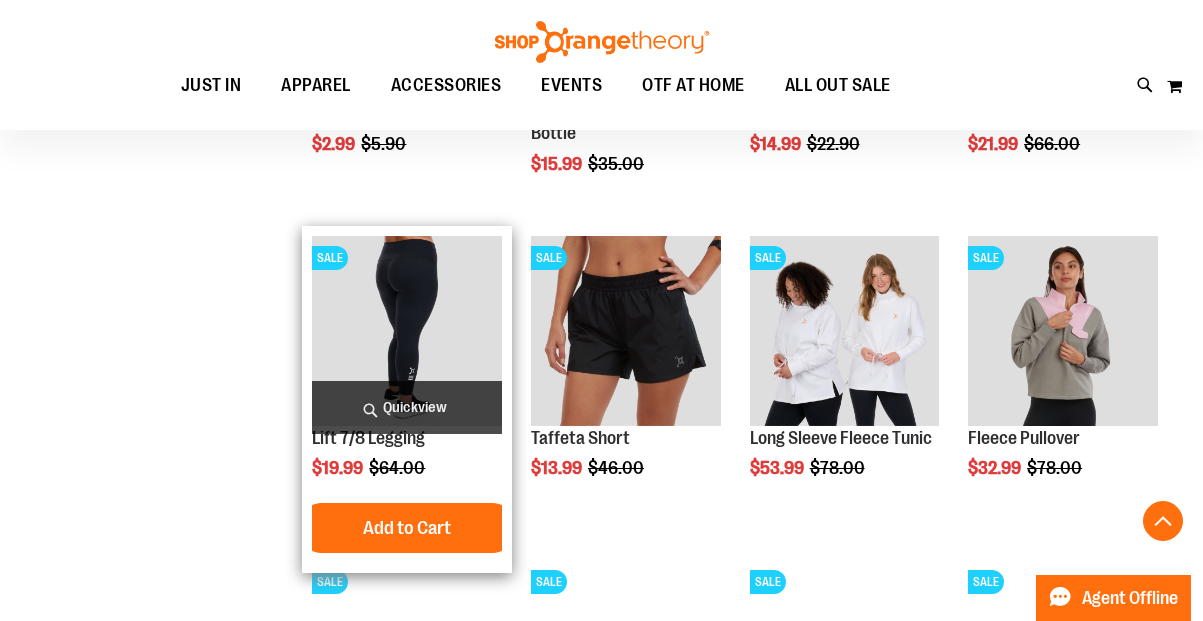 click on "Quickview" at bounding box center (407, 407) 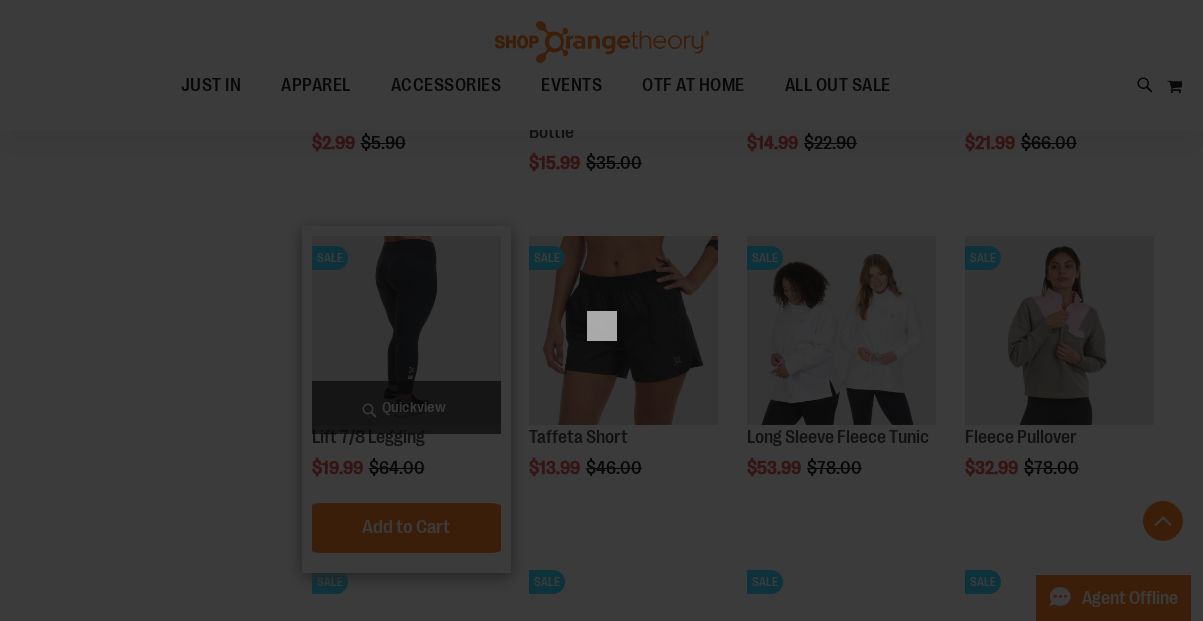 scroll, scrollTop: 0, scrollLeft: 0, axis: both 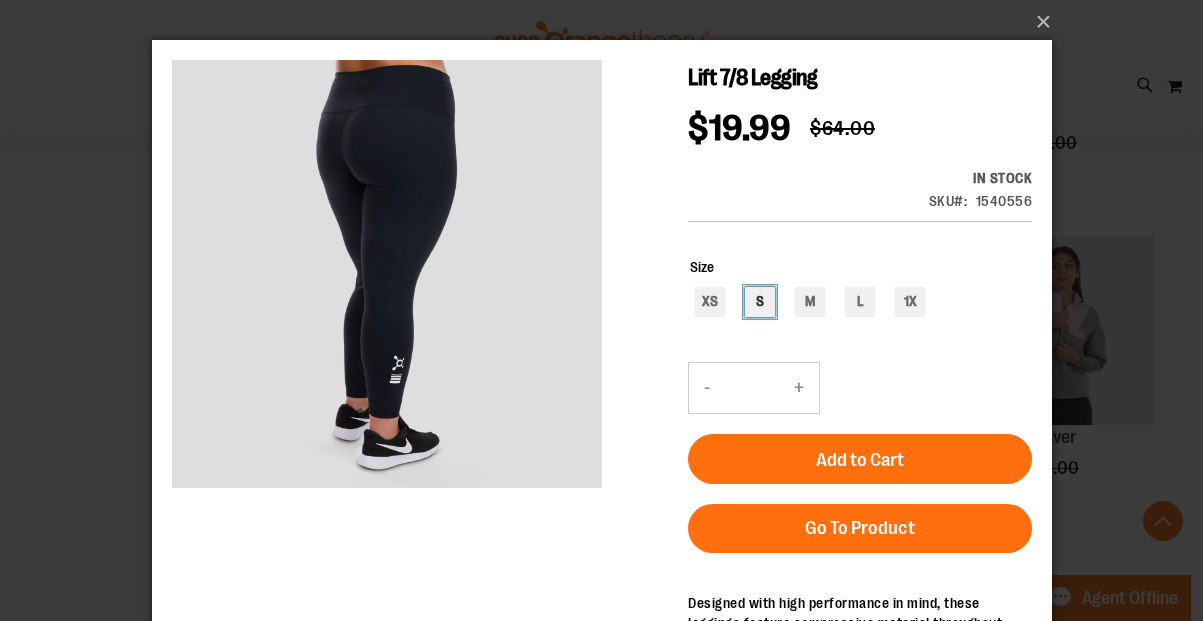 click on "S" at bounding box center (759, 302) 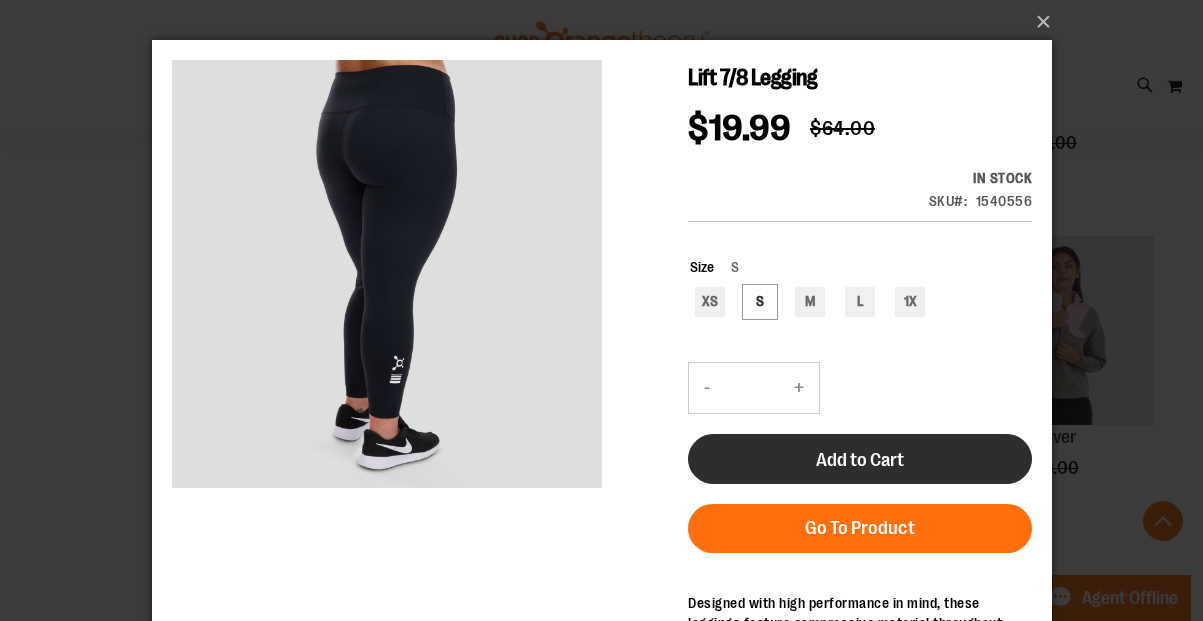 click on "Add to Cart" at bounding box center [859, 459] 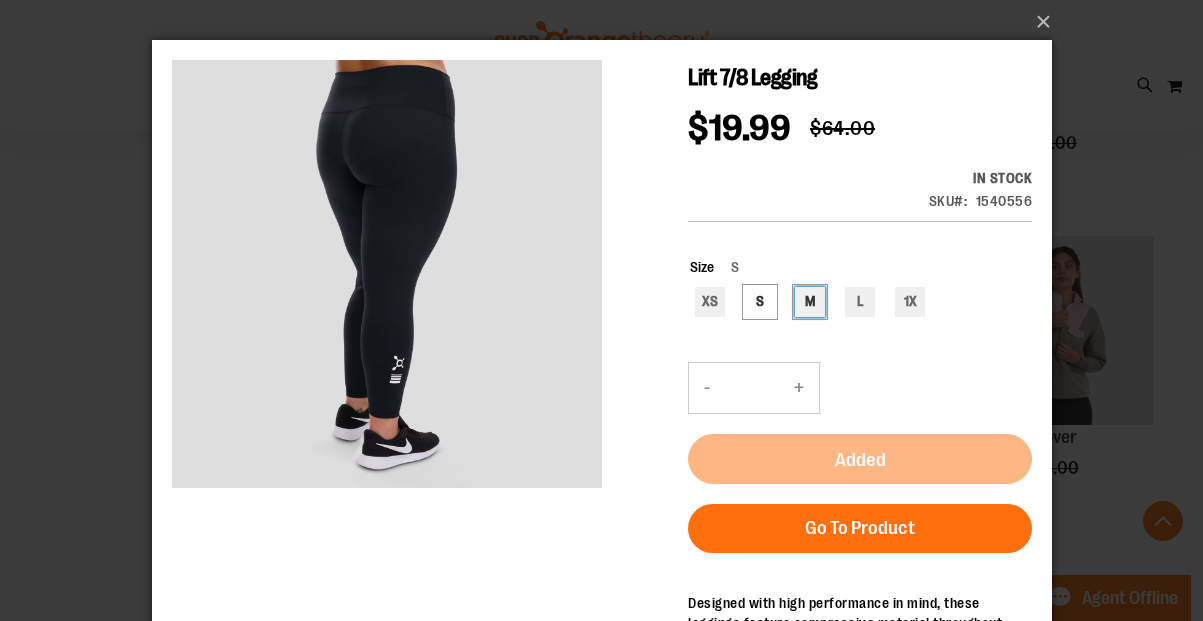 click on "M" at bounding box center (809, 302) 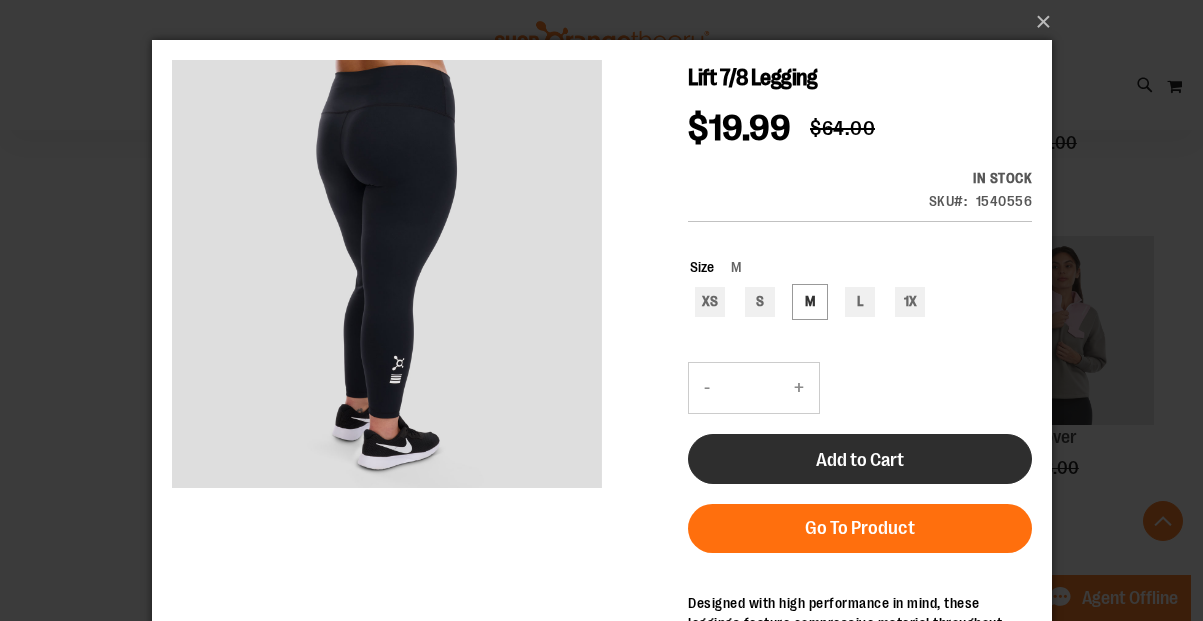 click on "Add to Cart" at bounding box center [859, 459] 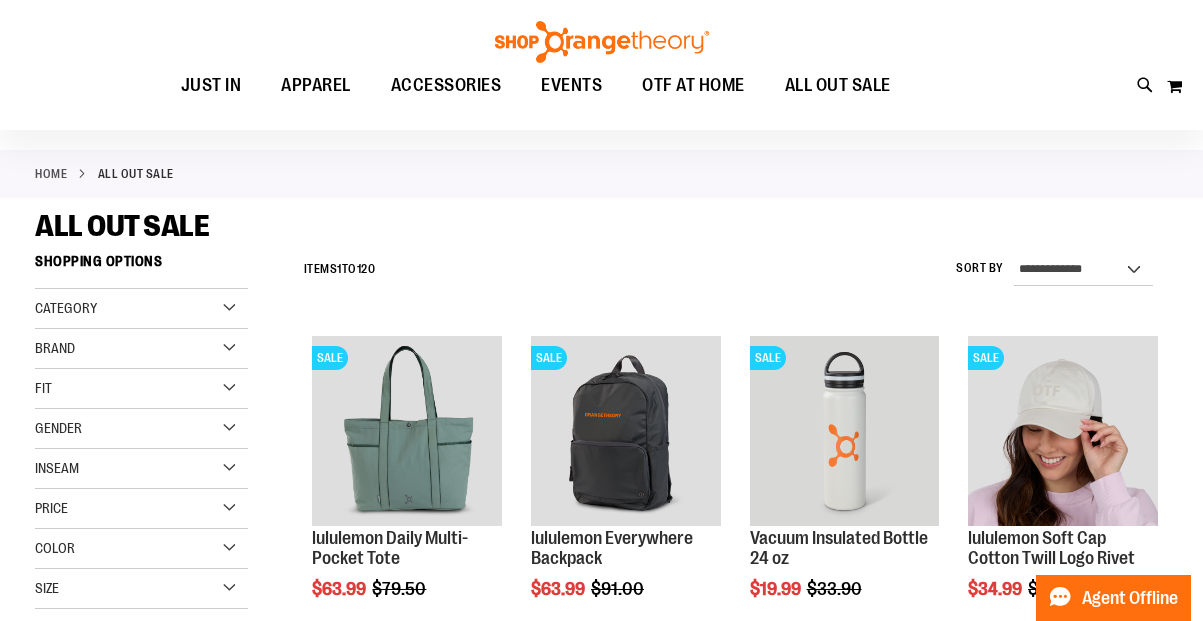 scroll, scrollTop: 0, scrollLeft: 0, axis: both 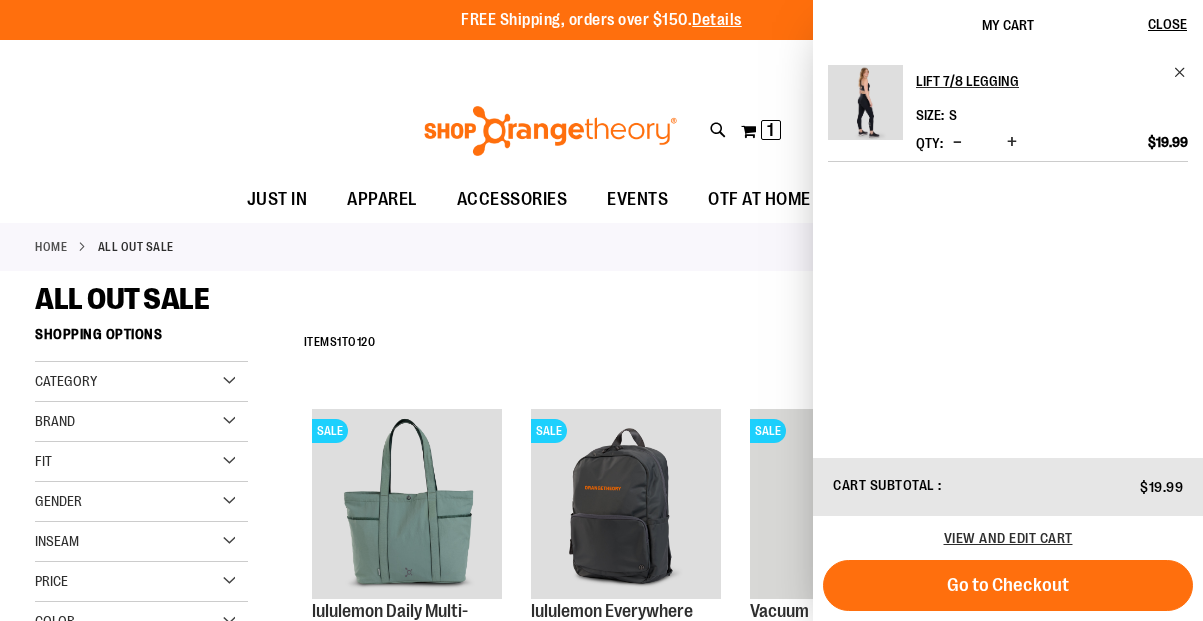 click on "Home
ALL OUT SALE" at bounding box center (601, 247) 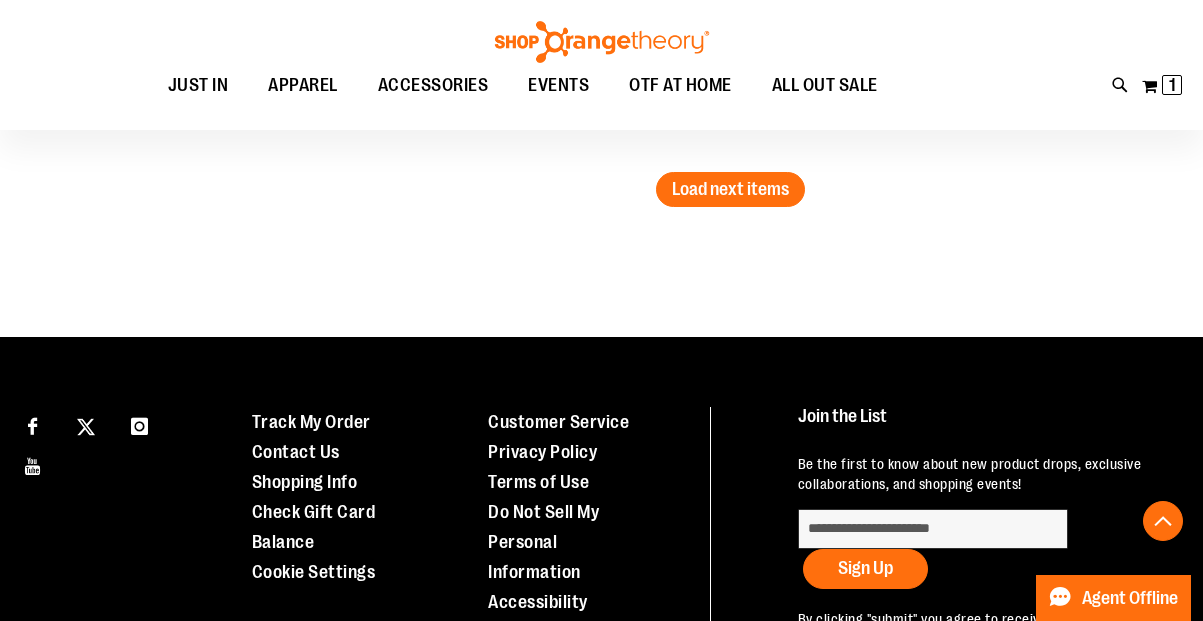 scroll, scrollTop: 6068, scrollLeft: 0, axis: vertical 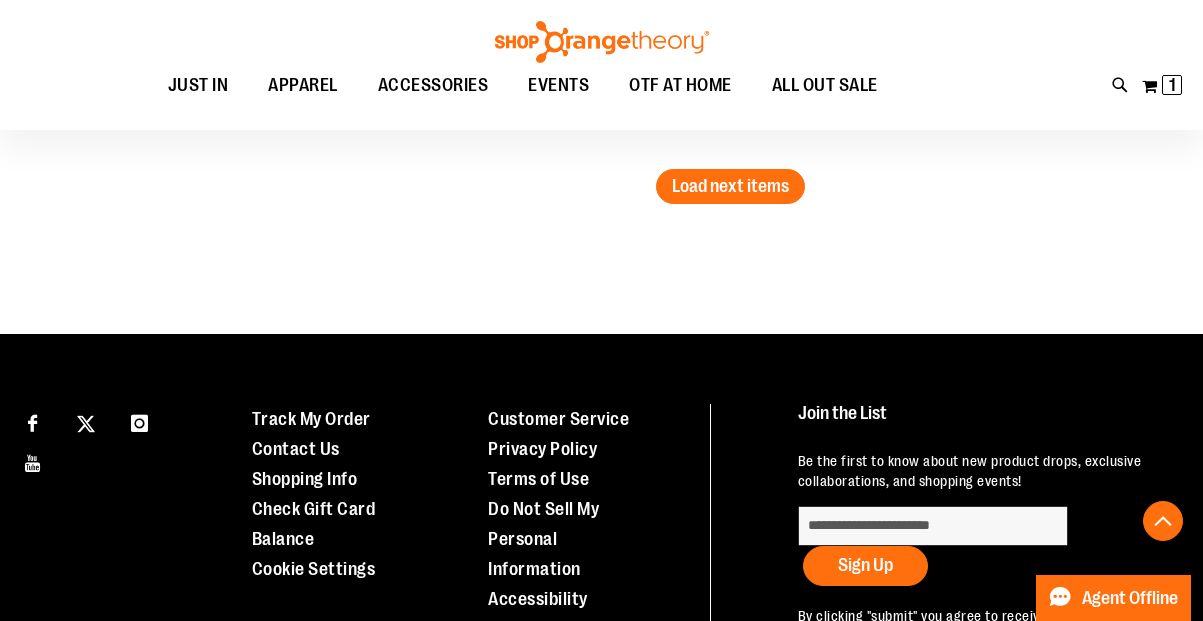 click on "**********" at bounding box center (731, -2750) 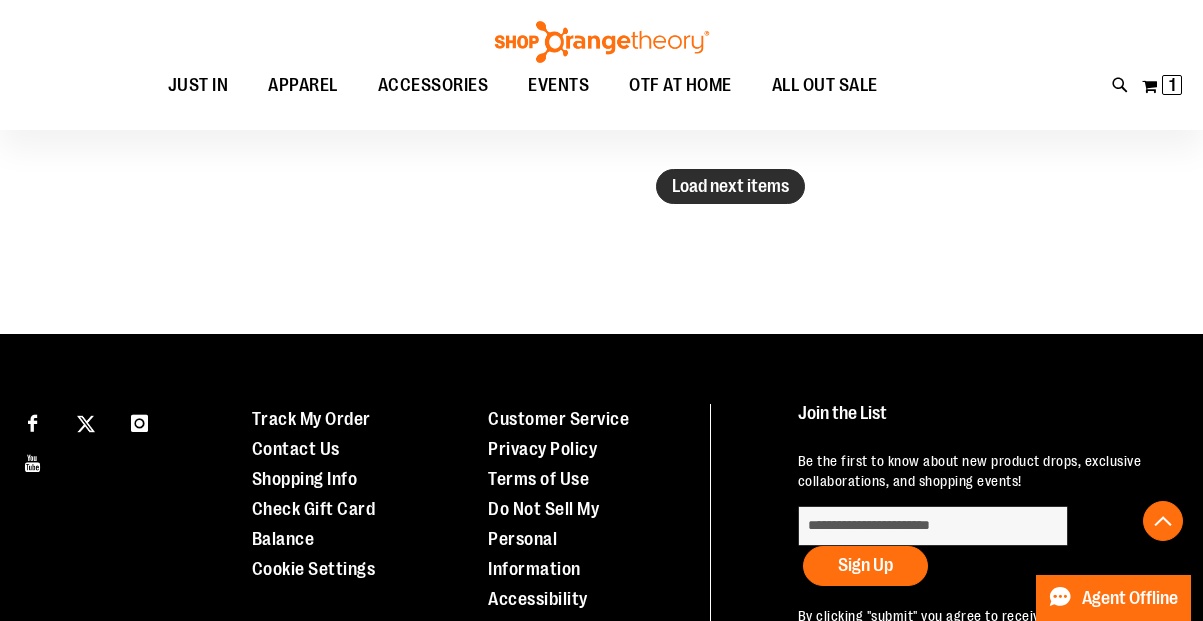 click on "Load next items" at bounding box center [730, 186] 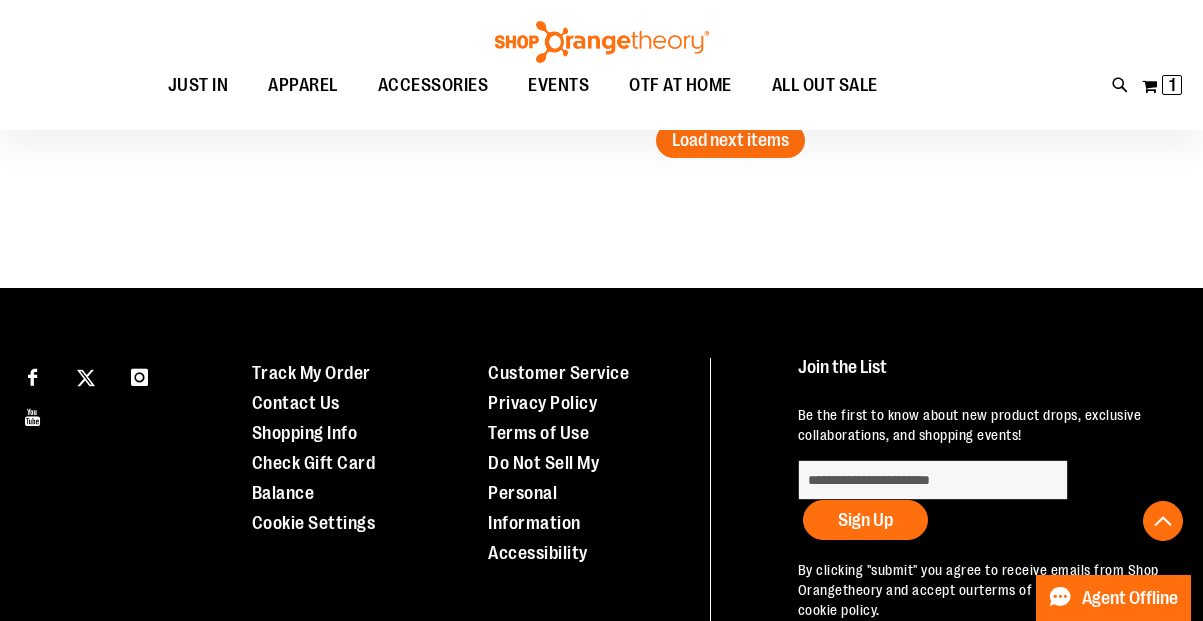 scroll, scrollTop: 7090, scrollLeft: 0, axis: vertical 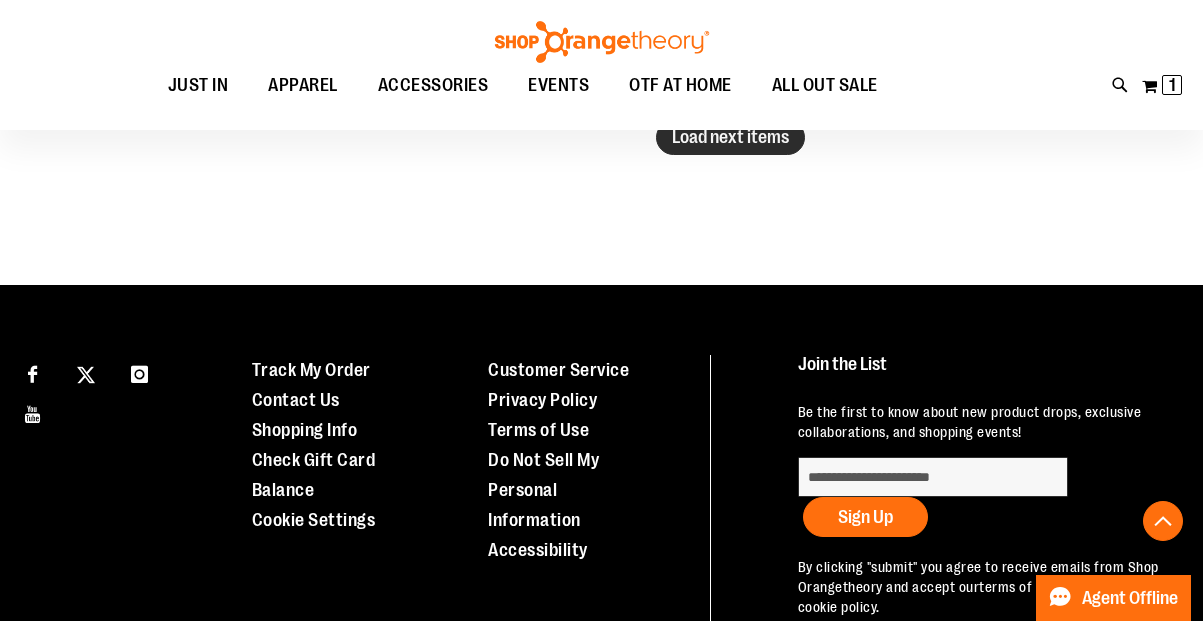 click on "Load next items" at bounding box center [730, 137] 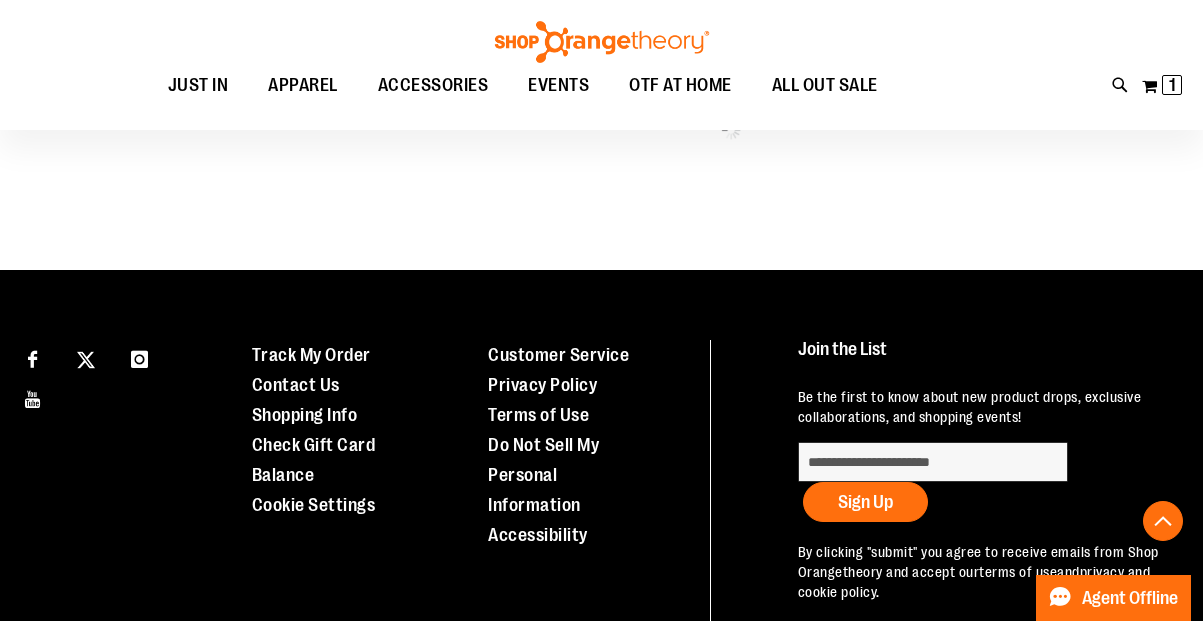 scroll, scrollTop: 6942, scrollLeft: 0, axis: vertical 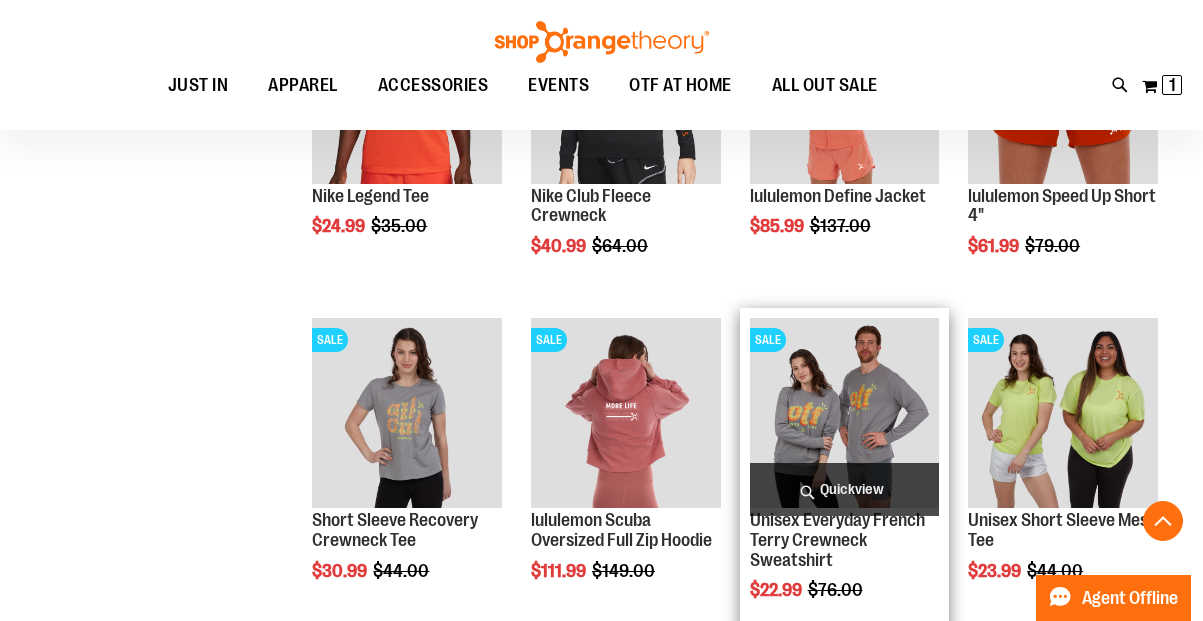 click on "Quickview" at bounding box center [845, 489] 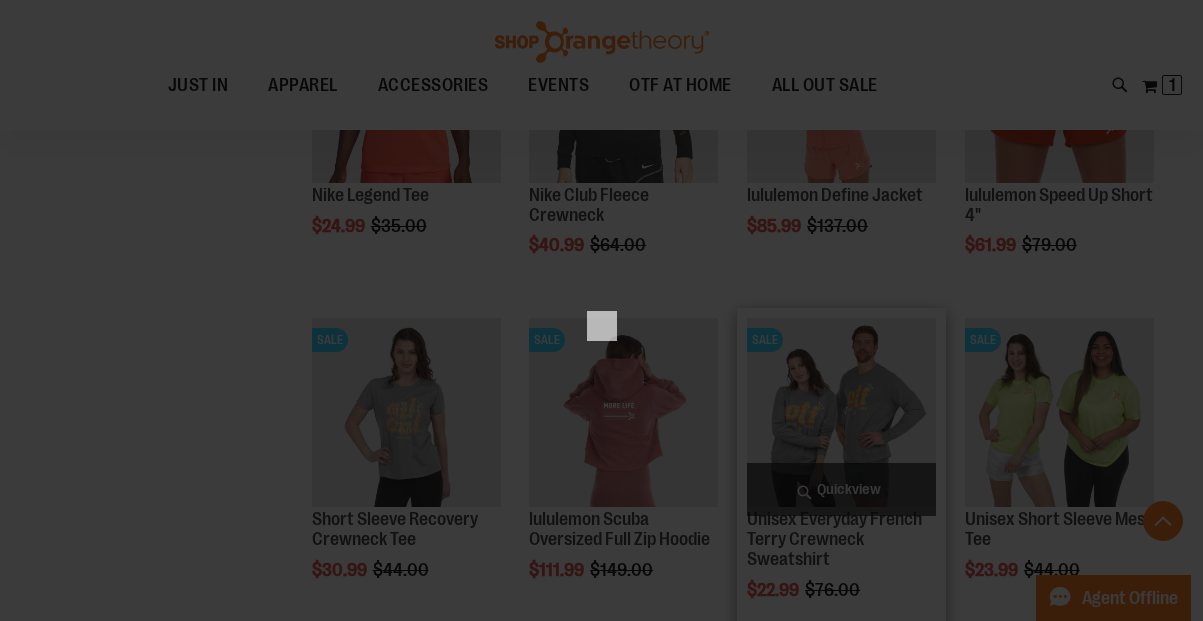 scroll, scrollTop: 0, scrollLeft: 0, axis: both 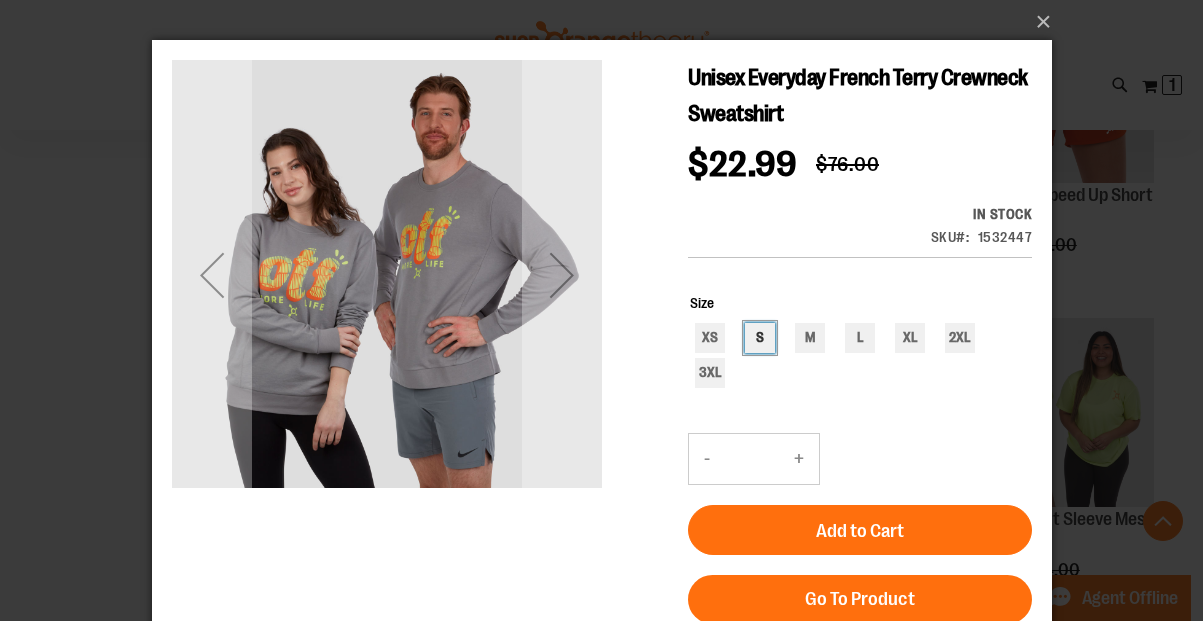 click on "S" at bounding box center (759, 338) 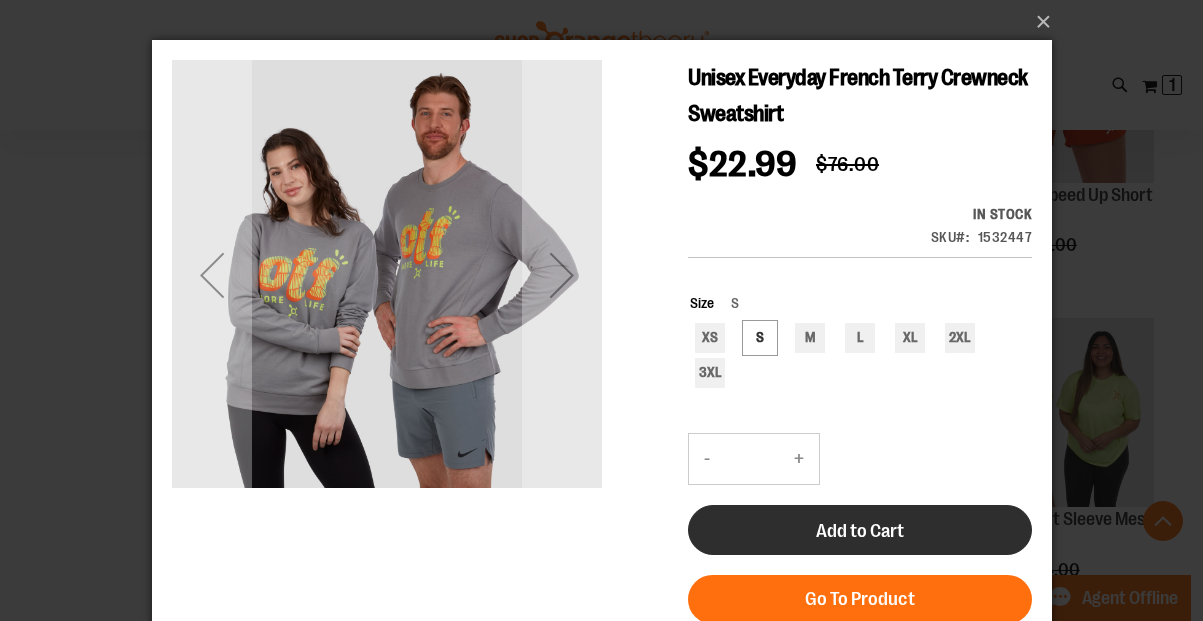 click on "Add to Cart" at bounding box center [859, 531] 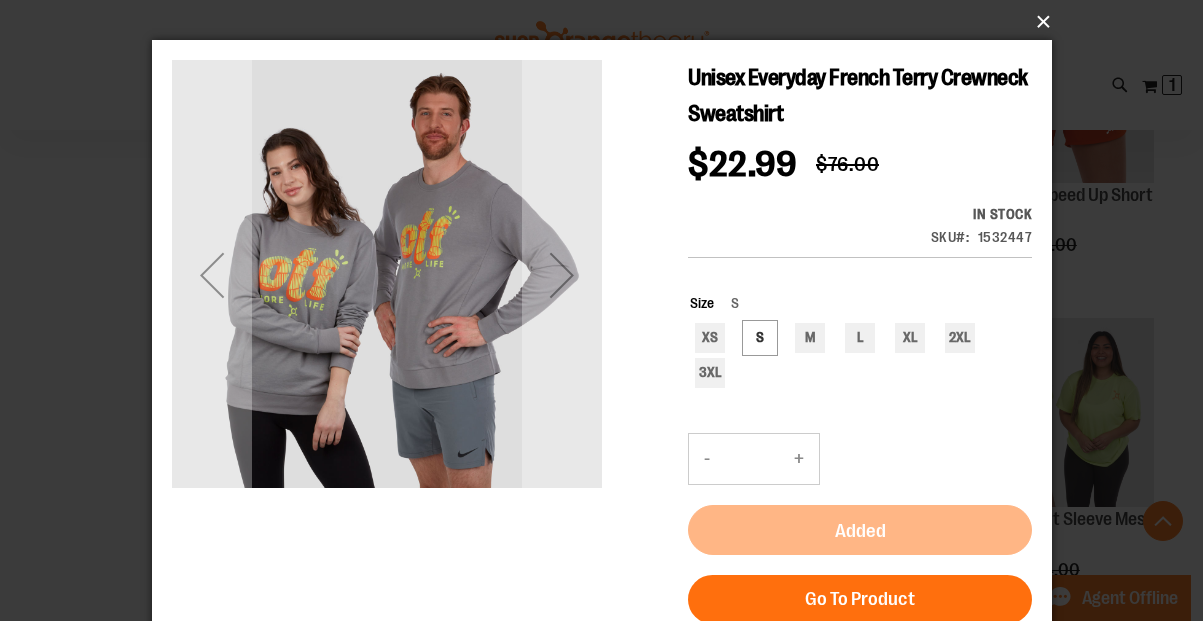 click on "×" at bounding box center (608, 22) 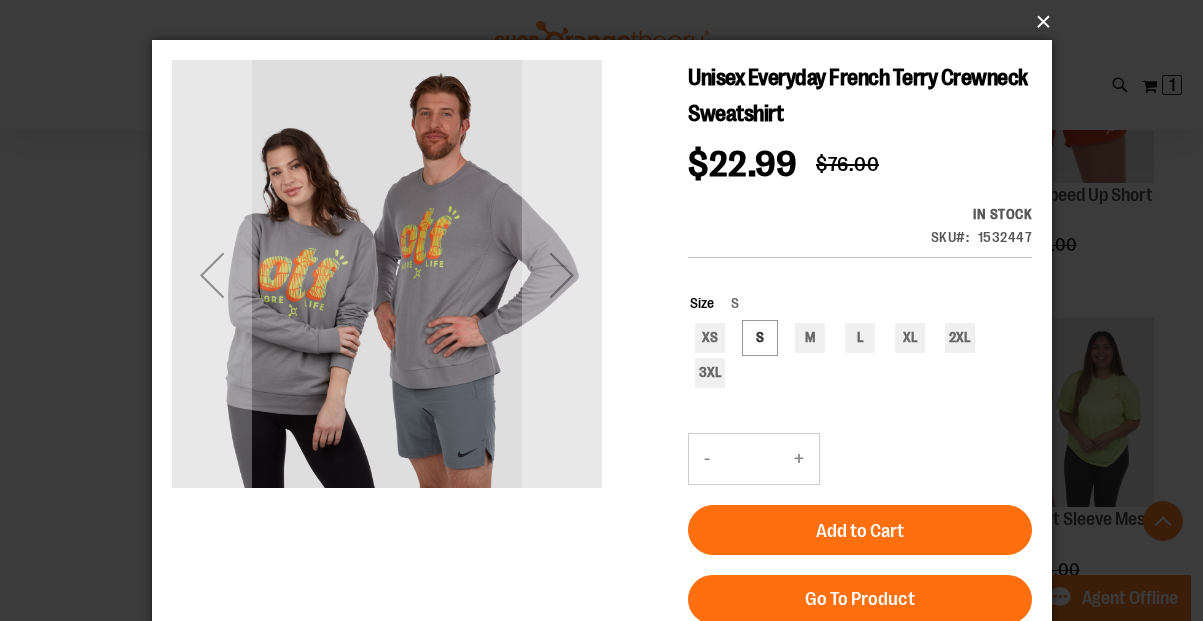 click on "×" at bounding box center (608, 22) 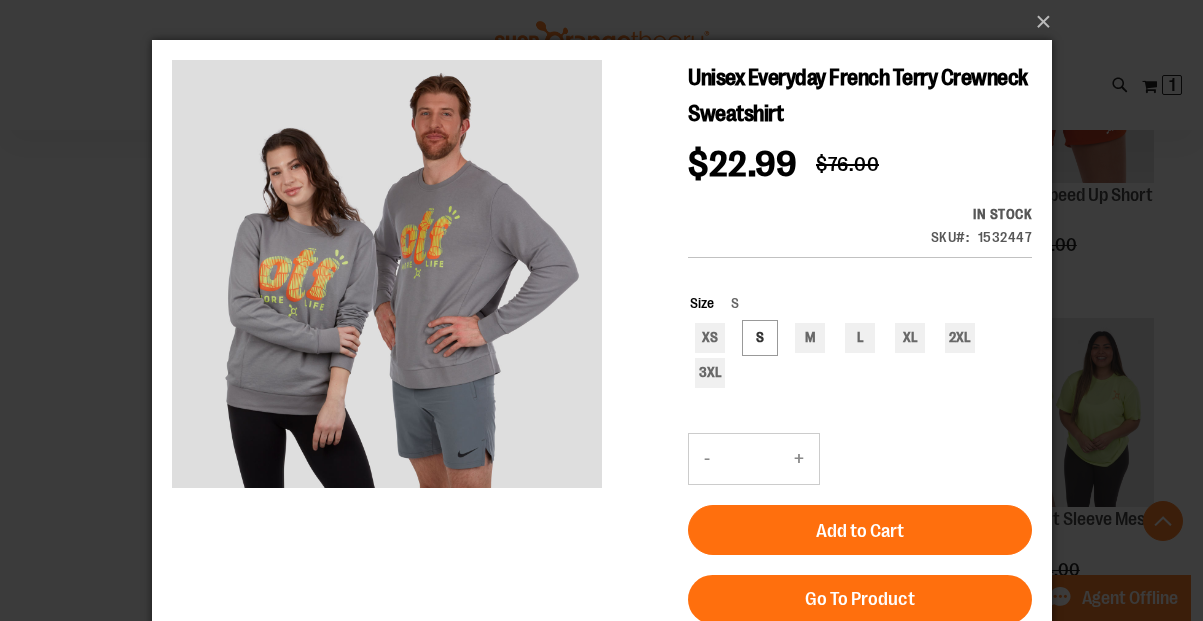 click on "×" at bounding box center (601, 310) 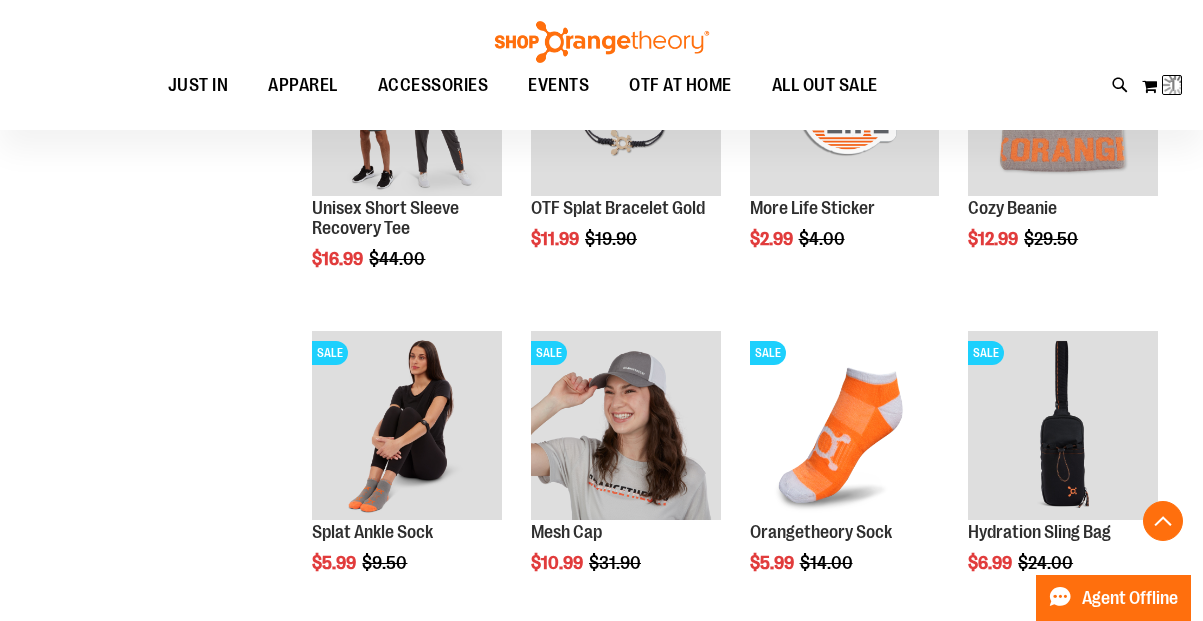 click on "**********" at bounding box center (601, 1005) 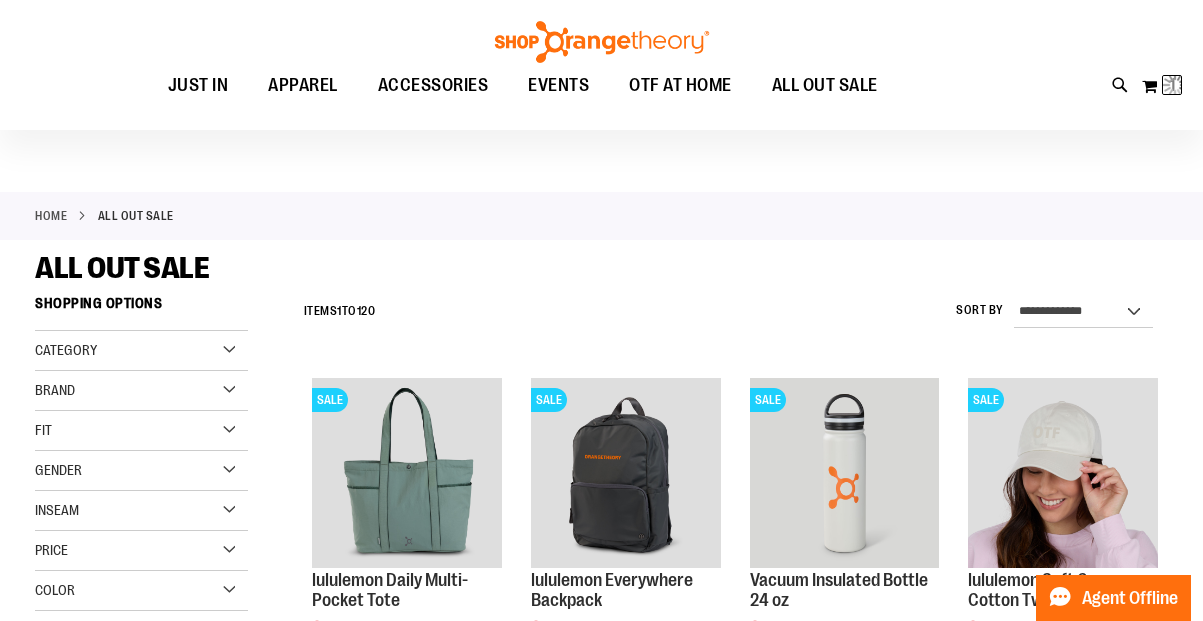 scroll, scrollTop: 0, scrollLeft: 0, axis: both 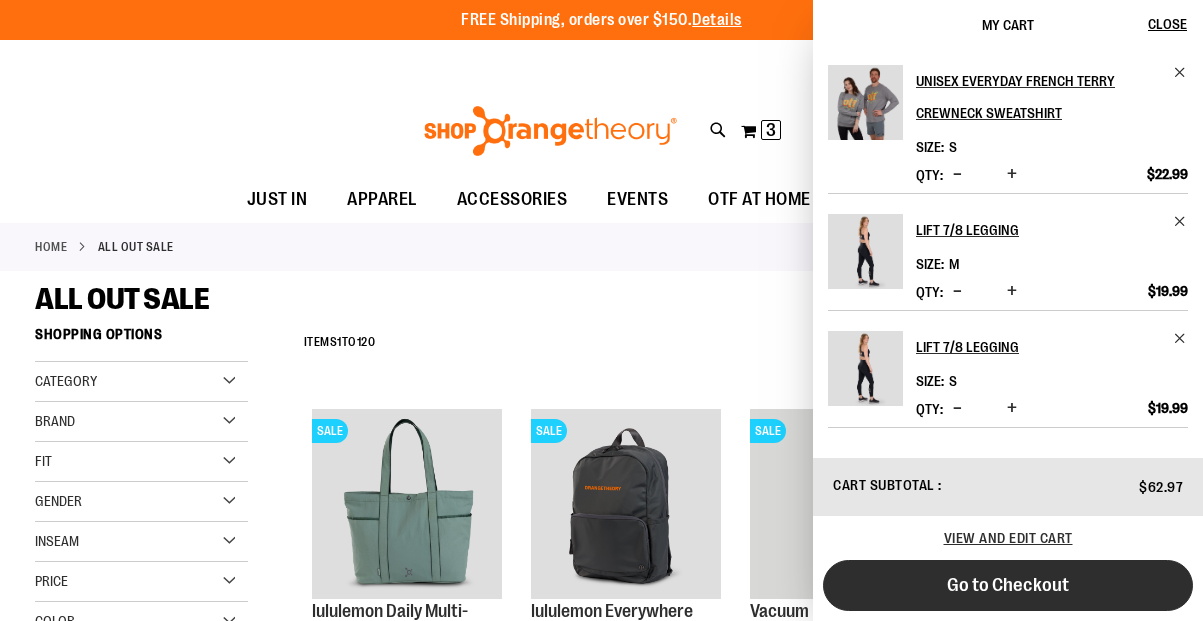 click on "Go to Checkout" at bounding box center (1008, 585) 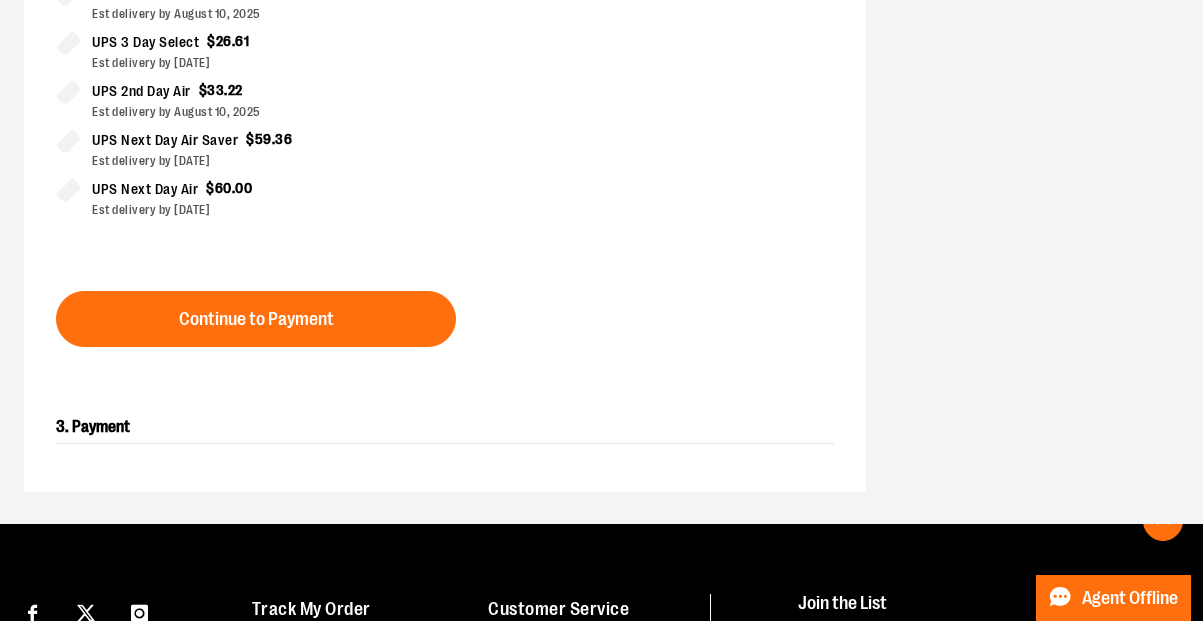 scroll, scrollTop: 709, scrollLeft: 0, axis: vertical 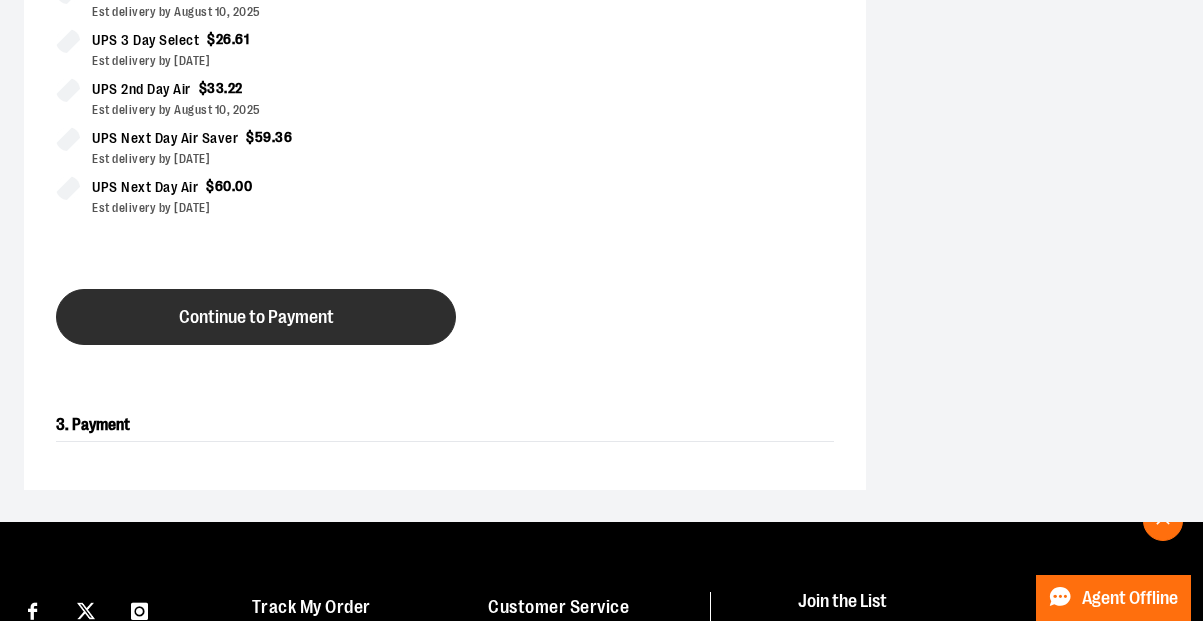 click on "Continue to Payment" at bounding box center (256, 317) 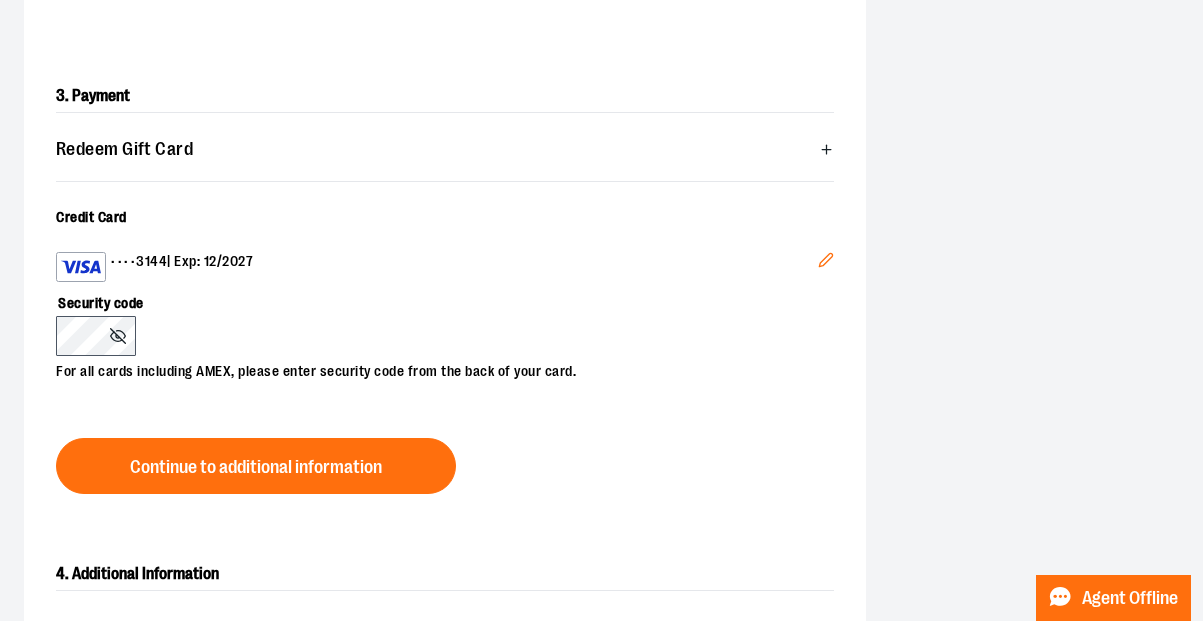 scroll, scrollTop: 552, scrollLeft: 0, axis: vertical 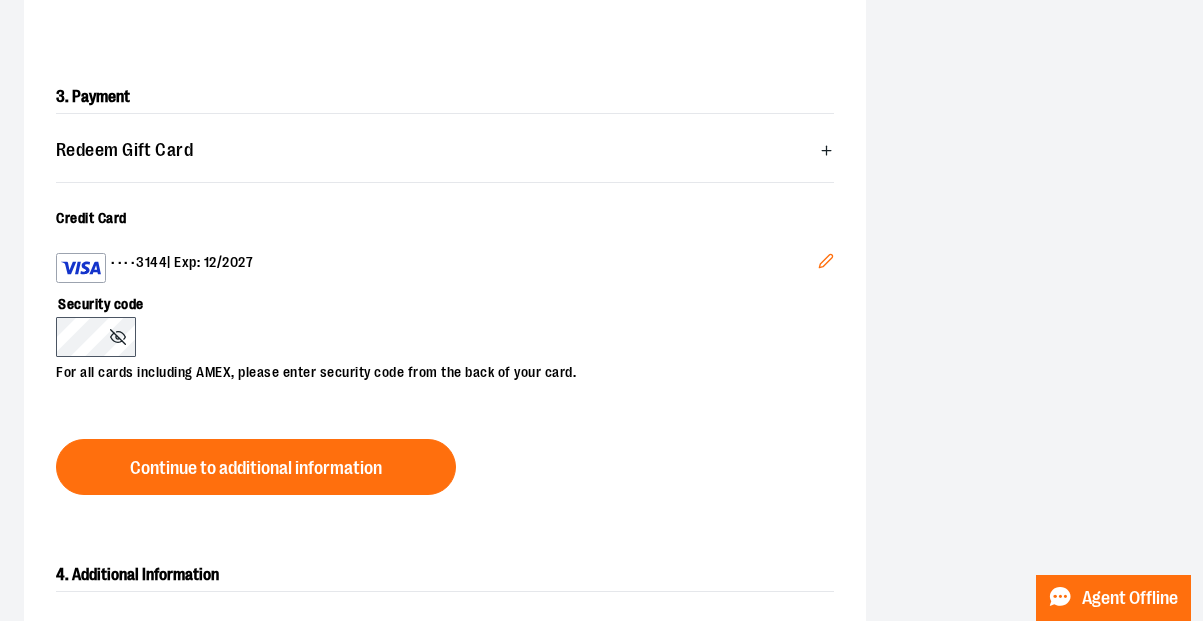 click 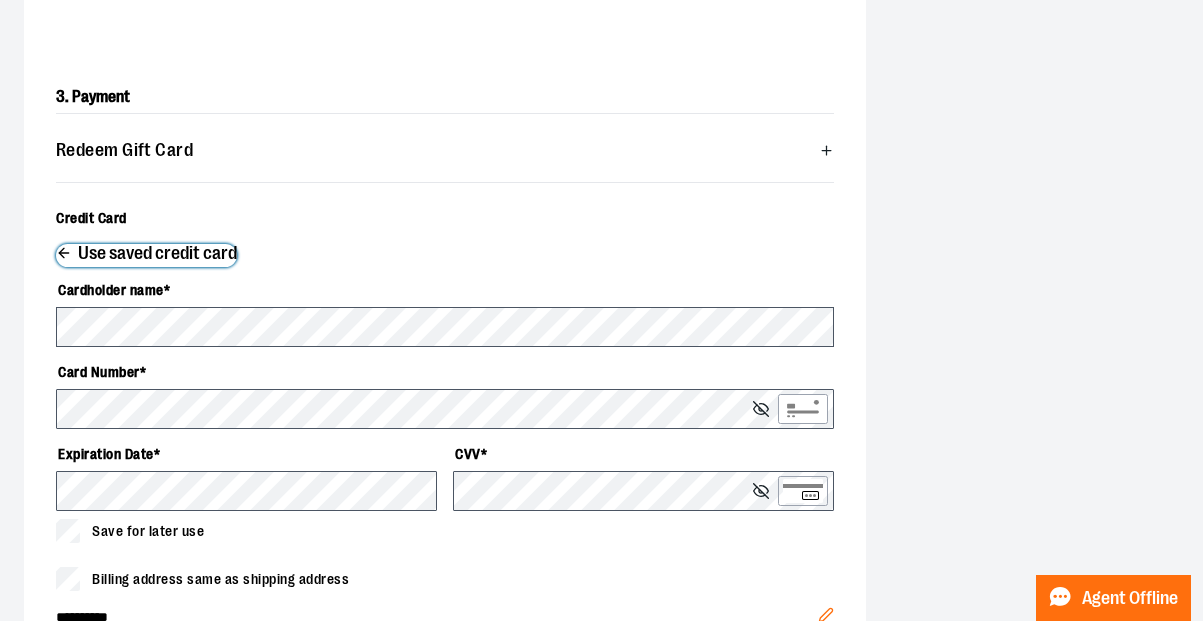 click on "Use saved credit card" at bounding box center [146, 253] 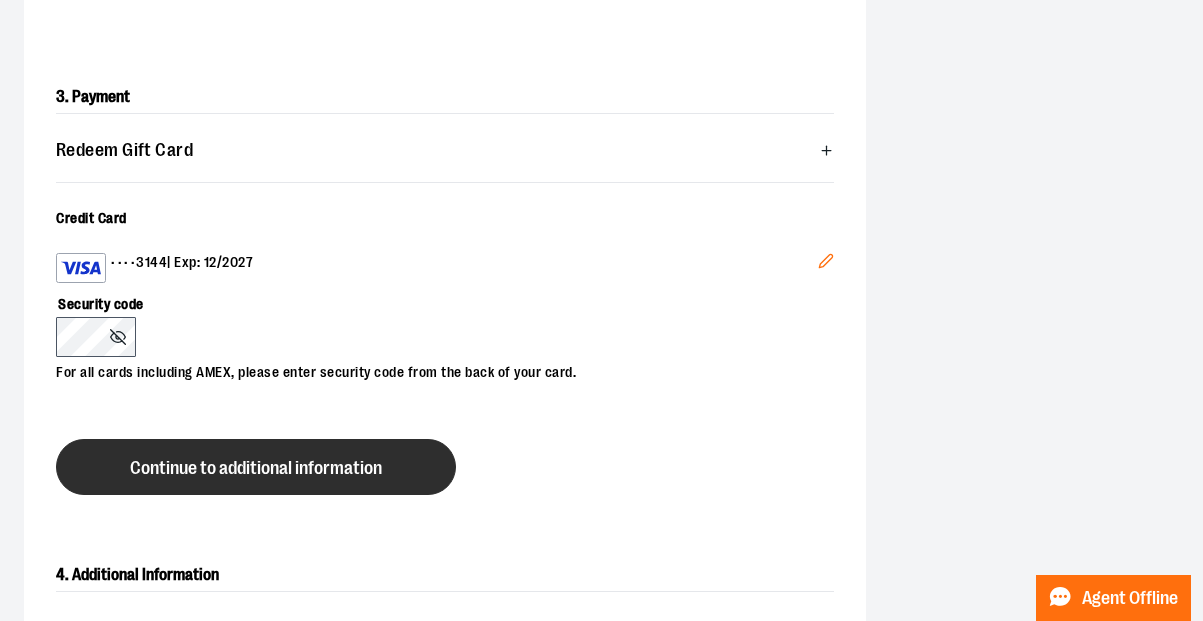 click on "Continue to additional information" at bounding box center (256, 467) 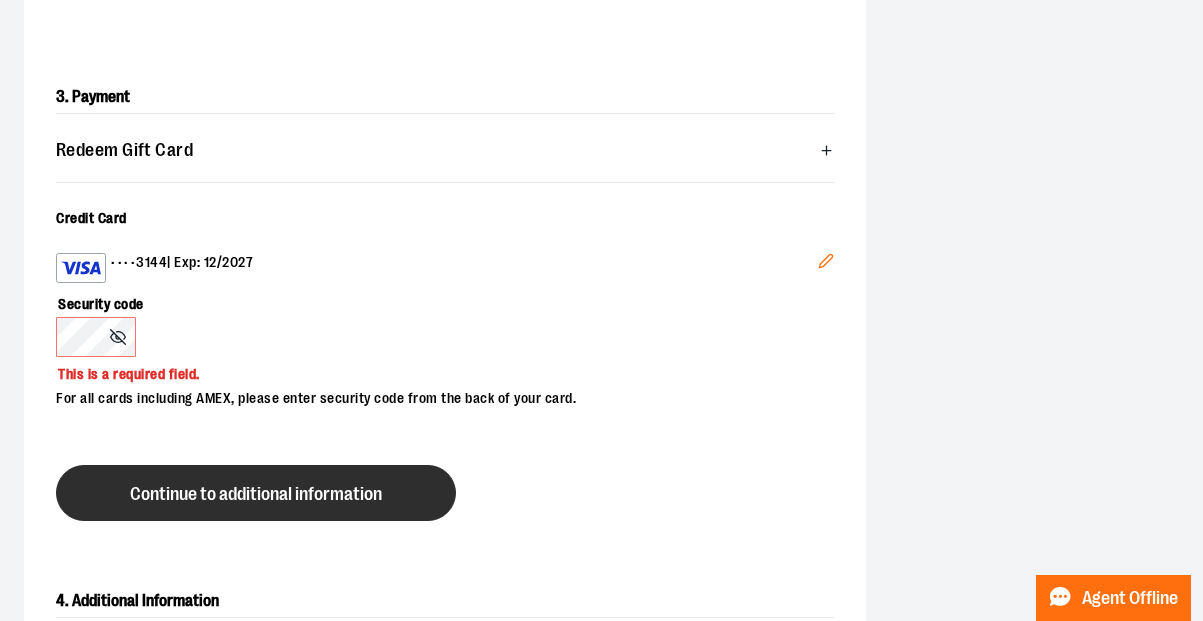 click on "Continue to additional information" at bounding box center [256, 494] 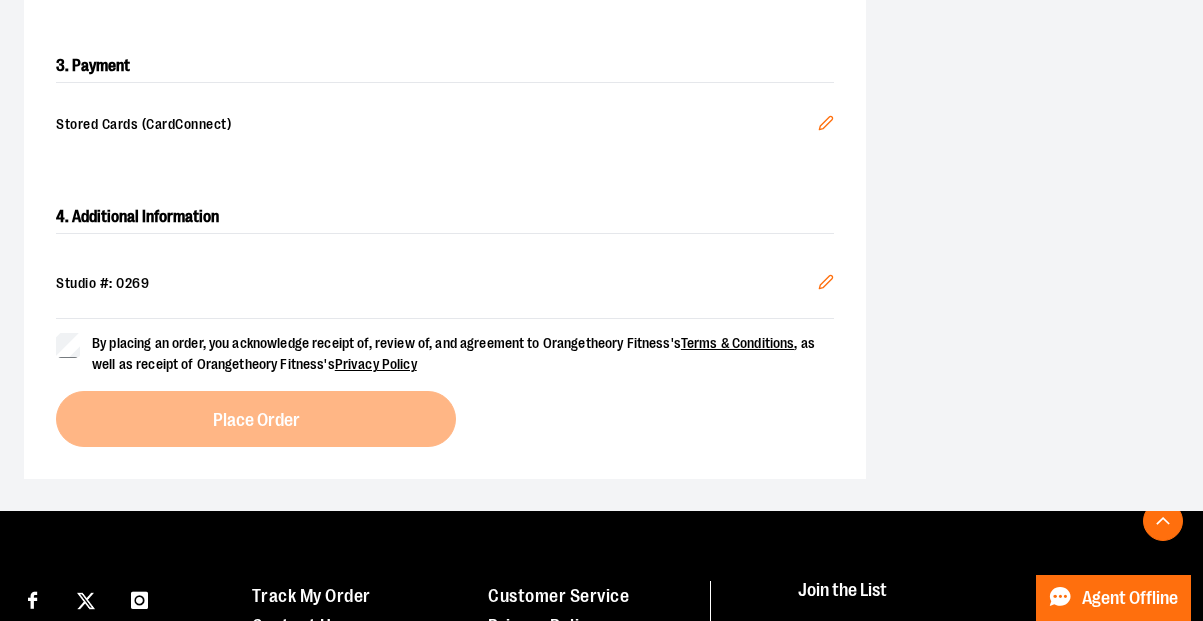 scroll, scrollTop: 590, scrollLeft: 0, axis: vertical 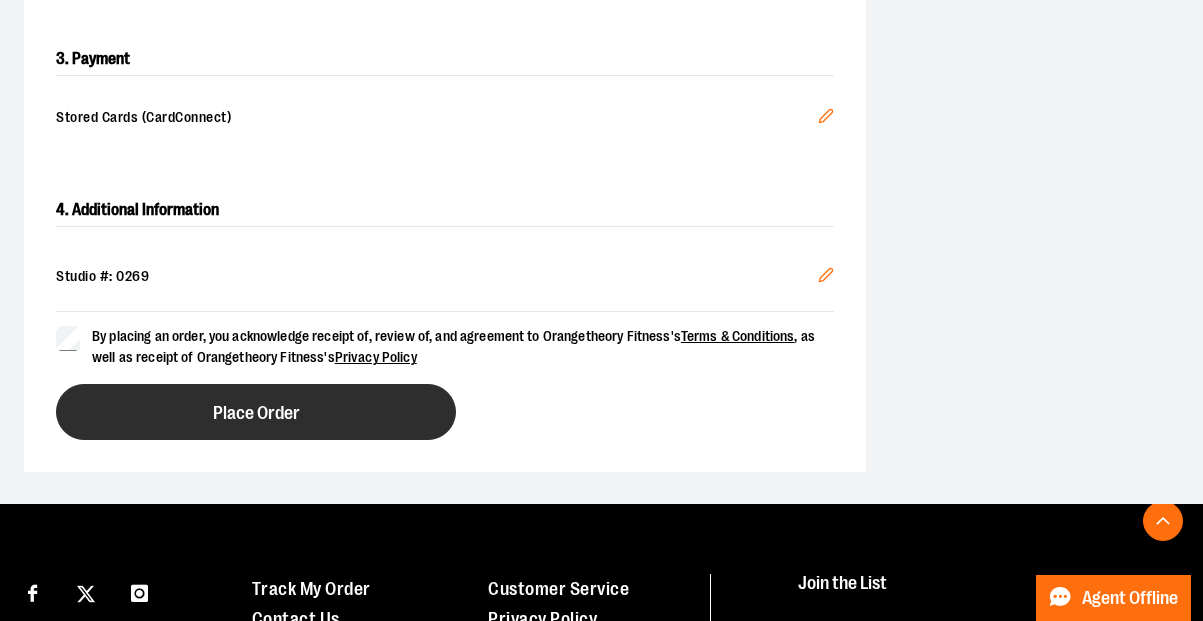 click on "Place Order" at bounding box center (256, 412) 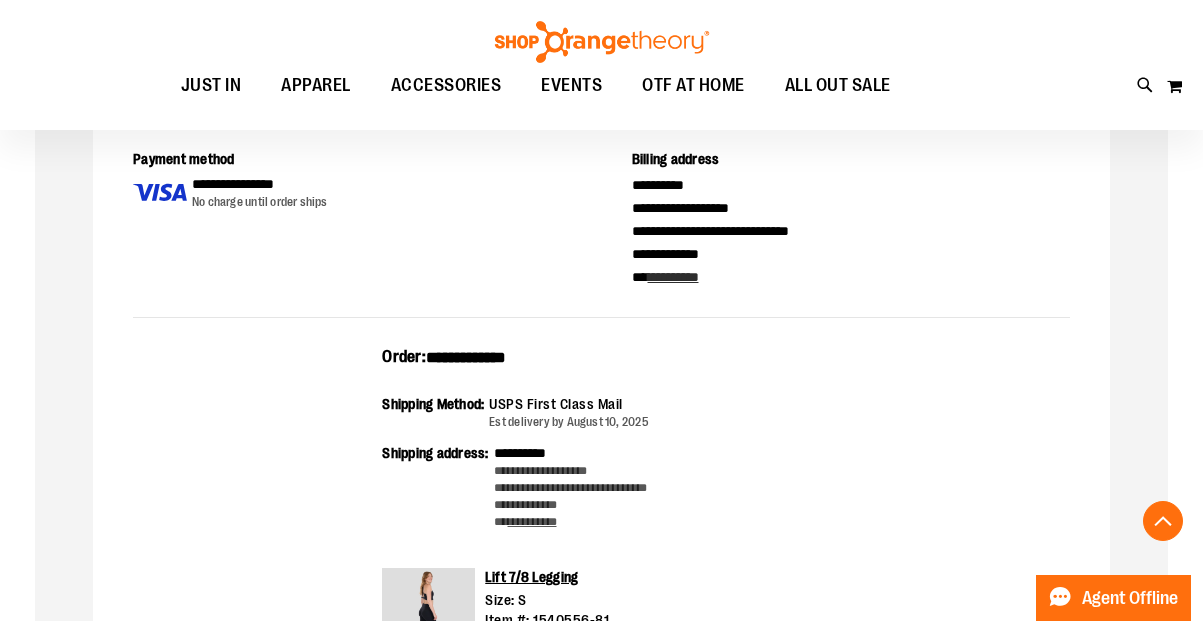 scroll, scrollTop: 0, scrollLeft: 0, axis: both 